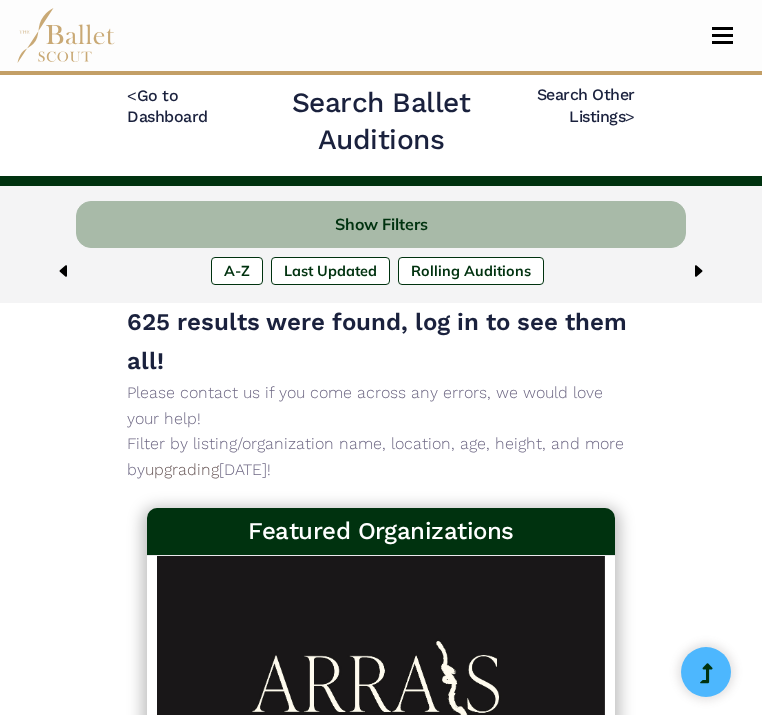 scroll, scrollTop: 0, scrollLeft: 0, axis: both 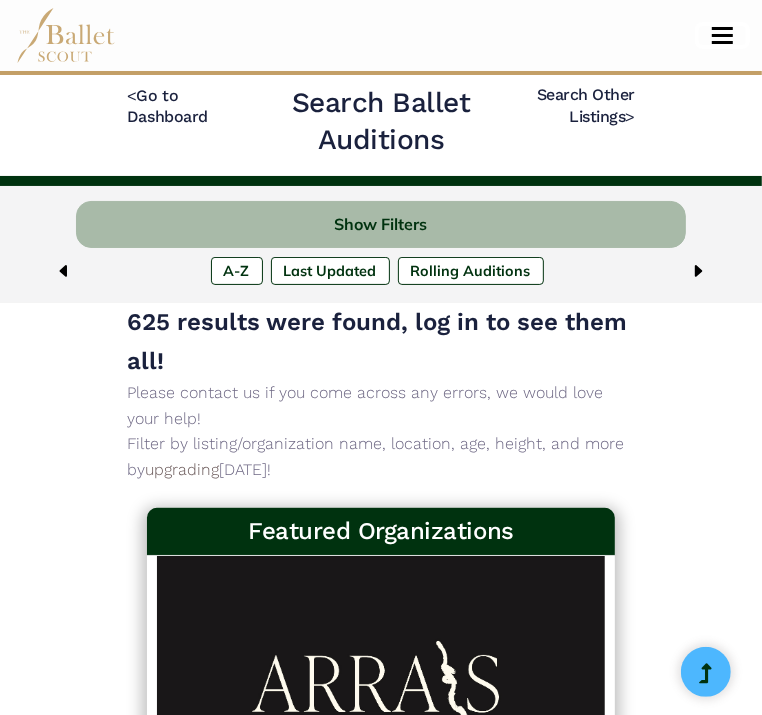 click at bounding box center [722, 35] 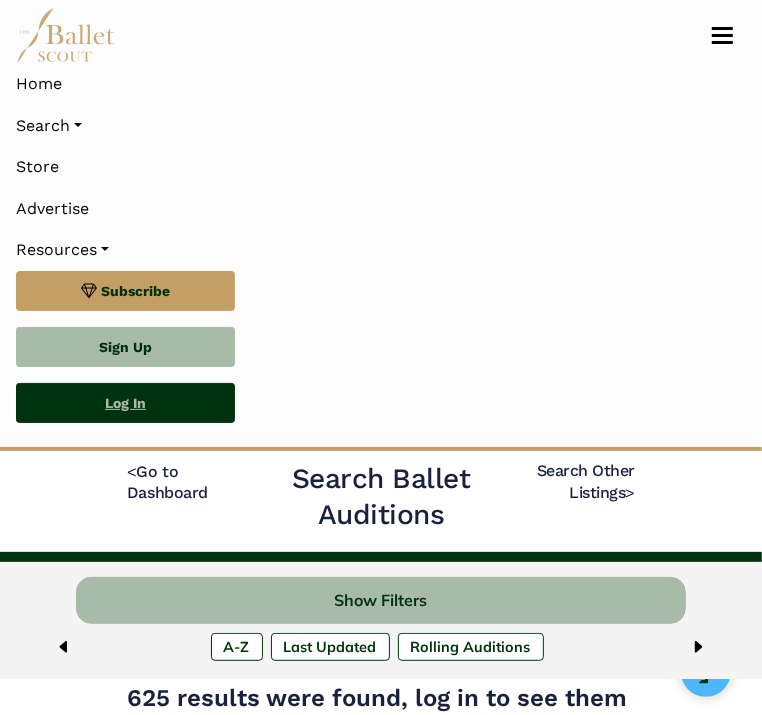click on "Log In" at bounding box center [125, 403] 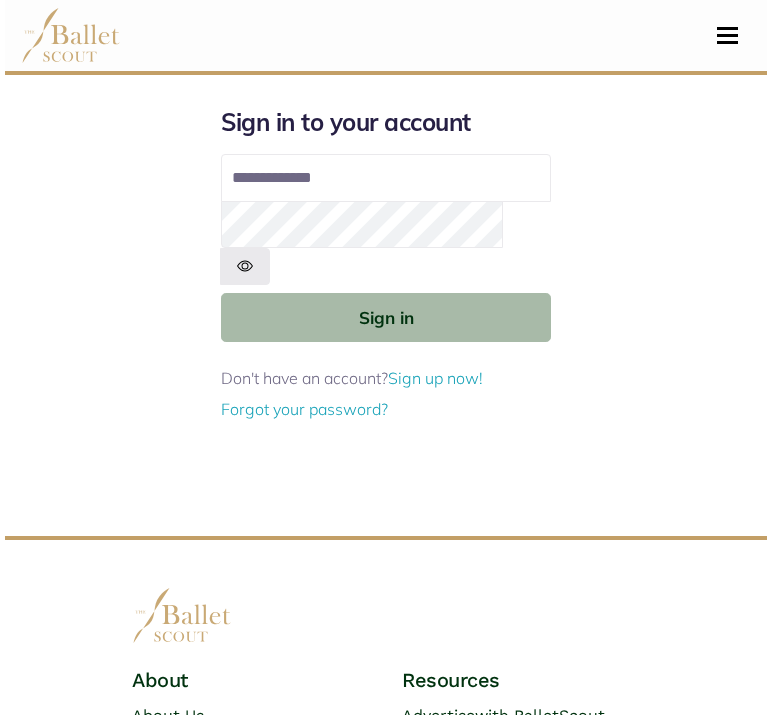 scroll, scrollTop: 0, scrollLeft: 0, axis: both 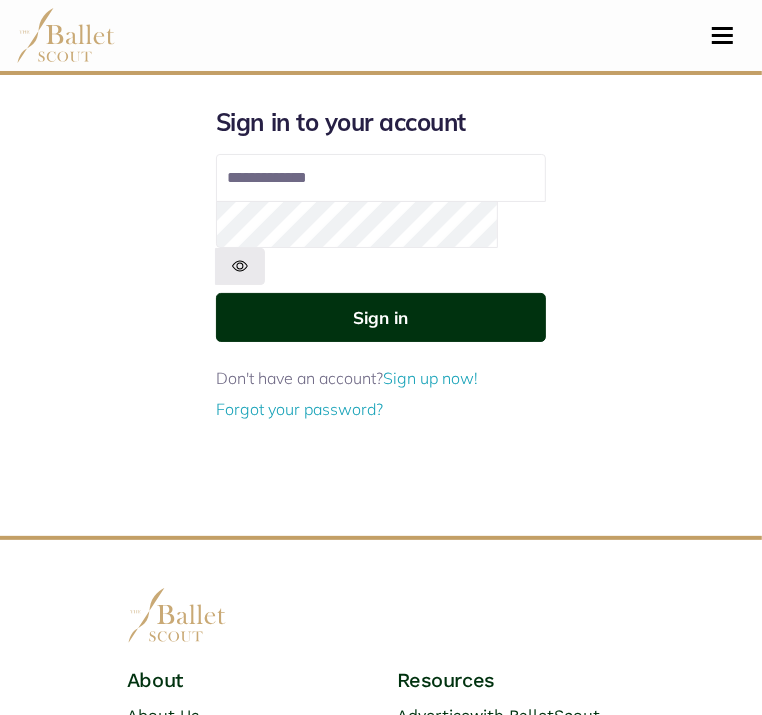 type on "**********" 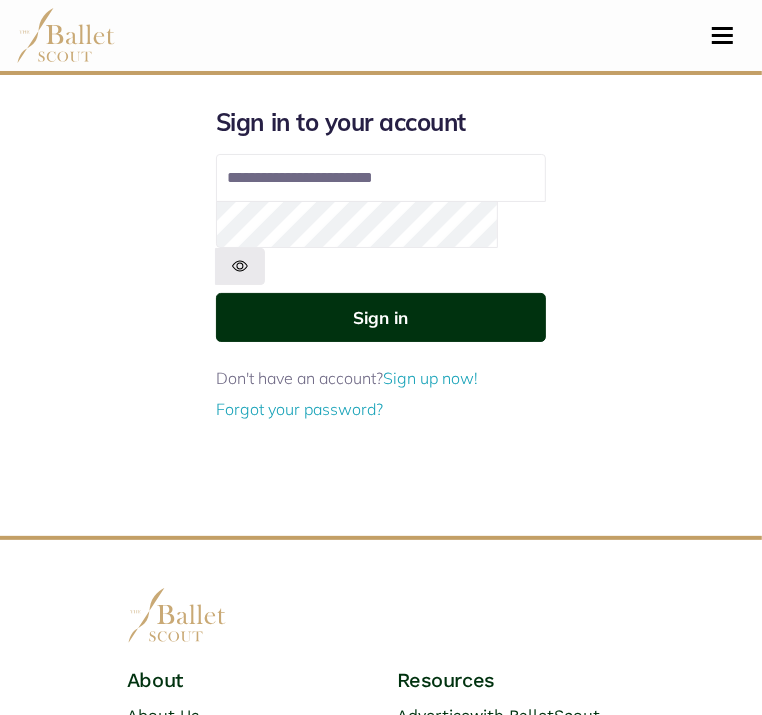 click on "Sign in" at bounding box center (381, 317) 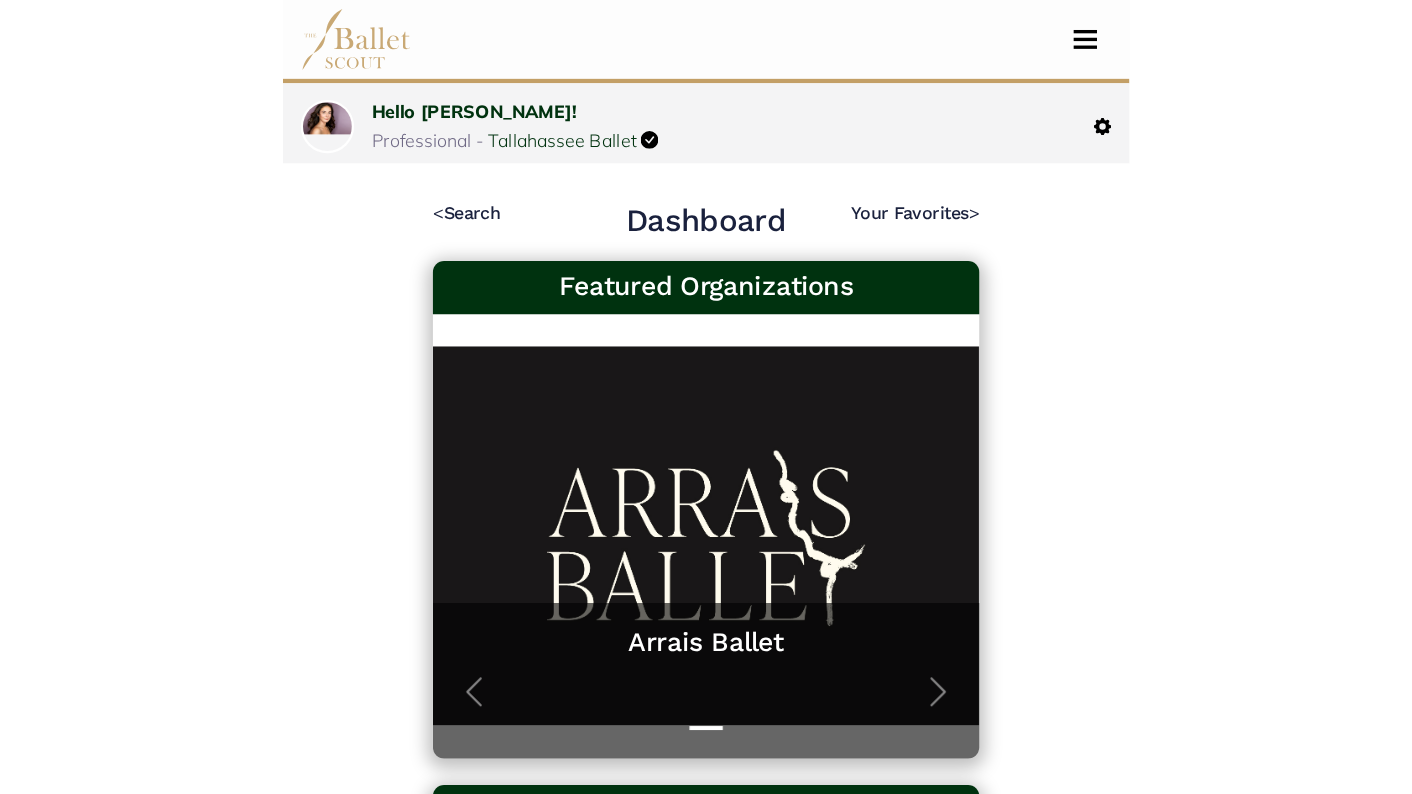 scroll, scrollTop: 0, scrollLeft: 0, axis: both 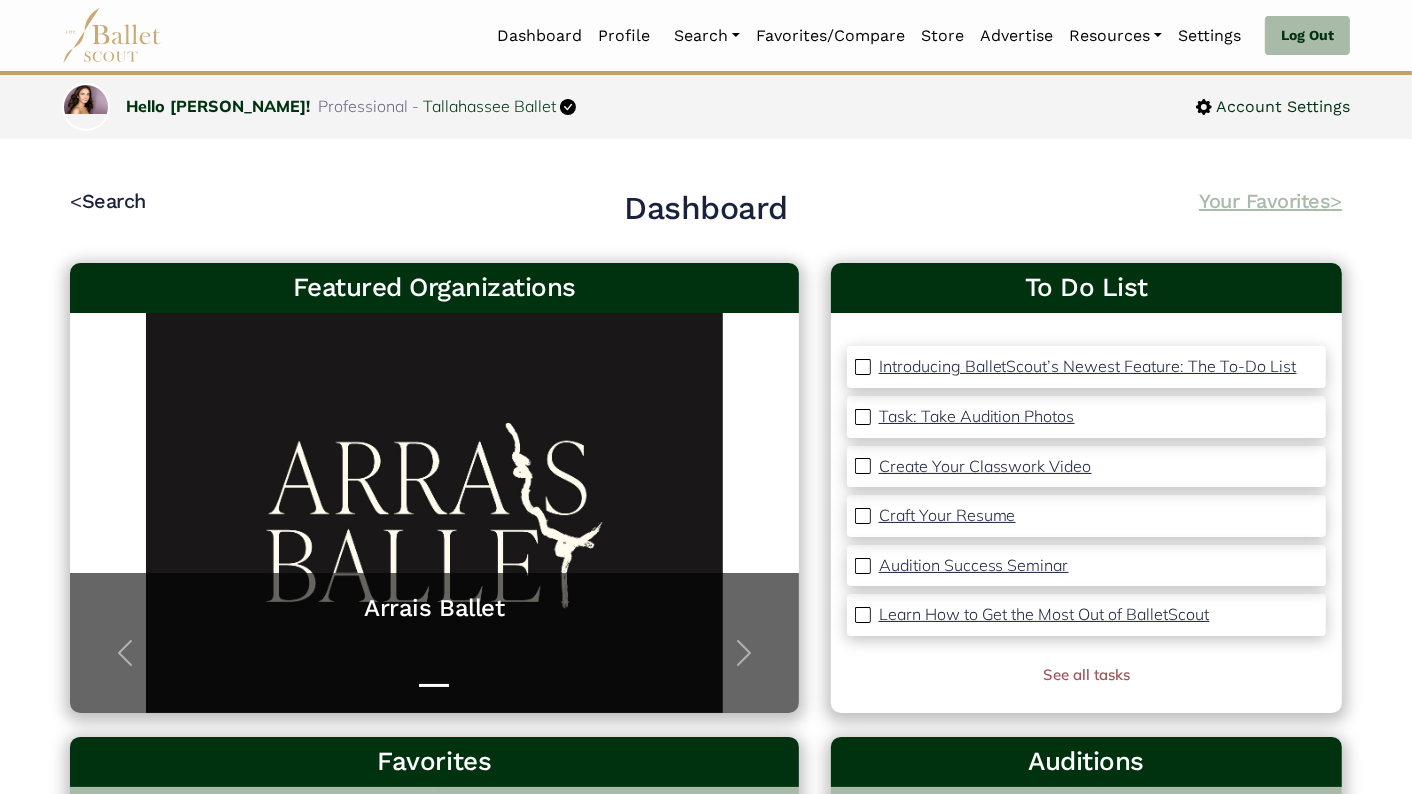click on "Your Favorites  >" at bounding box center [1270, 201] 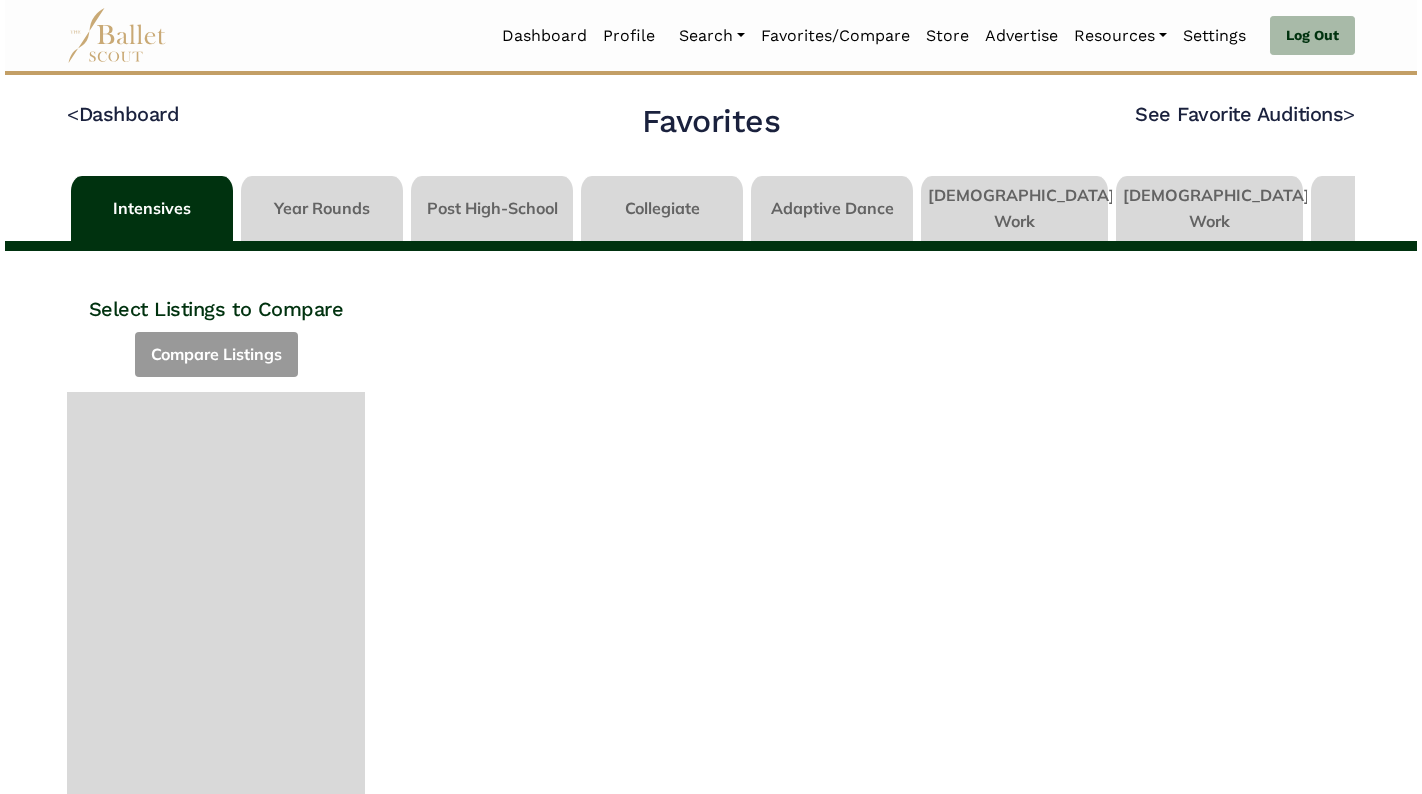 scroll, scrollTop: 0, scrollLeft: 0, axis: both 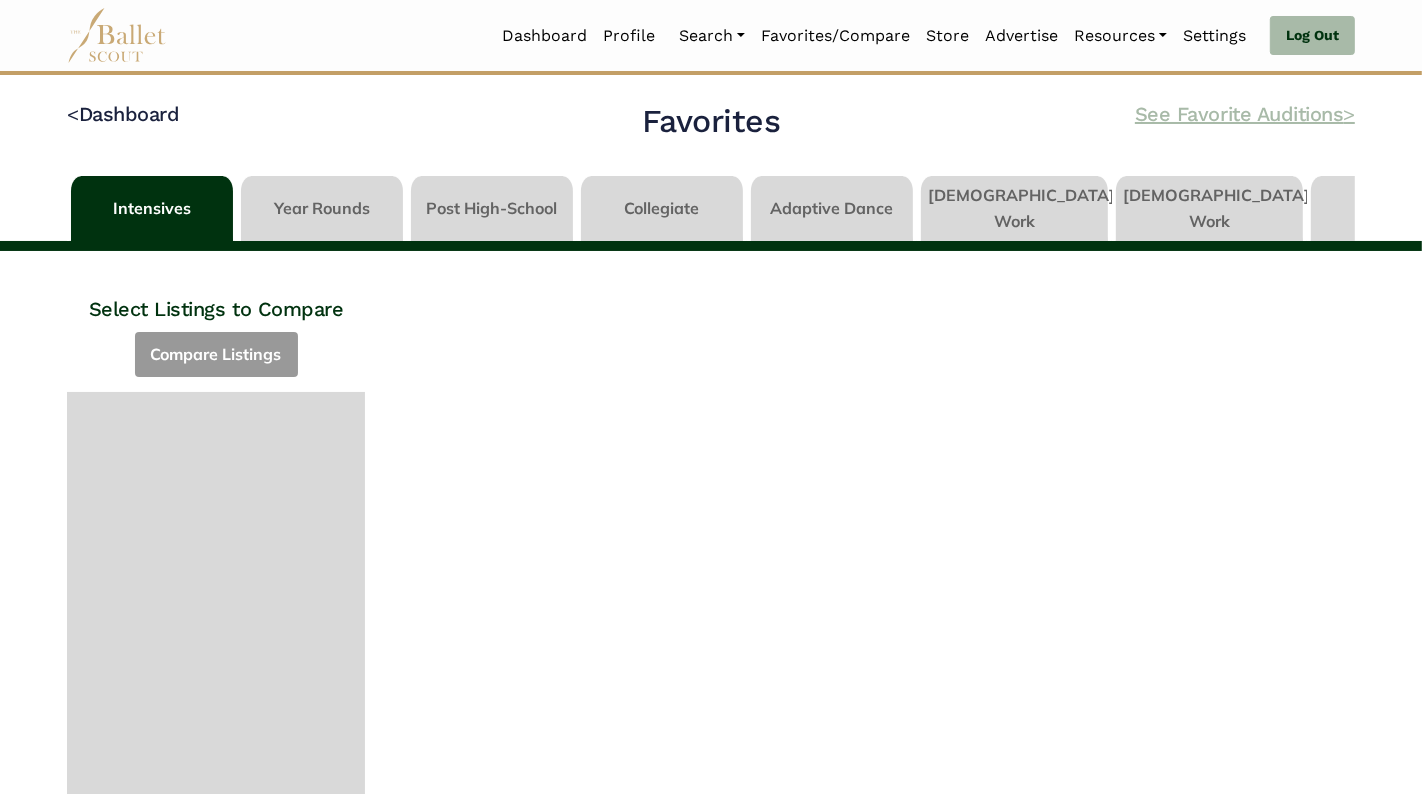 click on "See Favorite Auditions  >" at bounding box center (1245, 114) 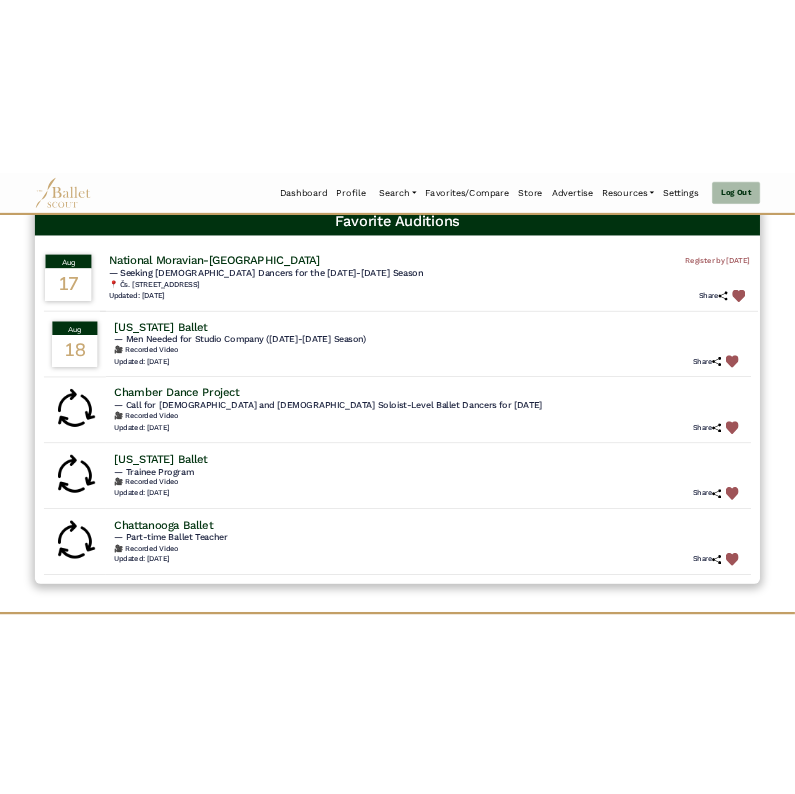 scroll, scrollTop: 0, scrollLeft: 0, axis: both 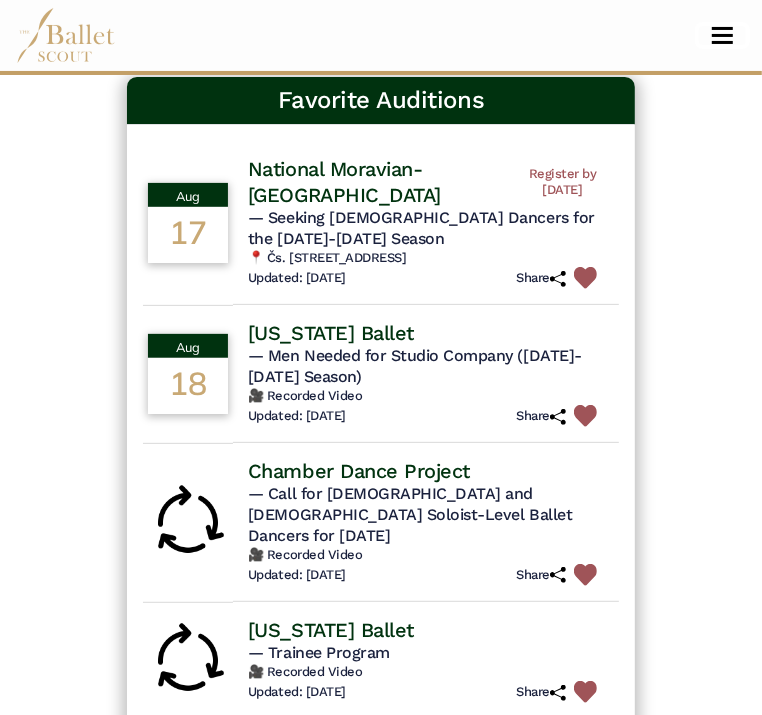 click at bounding box center [722, 35] 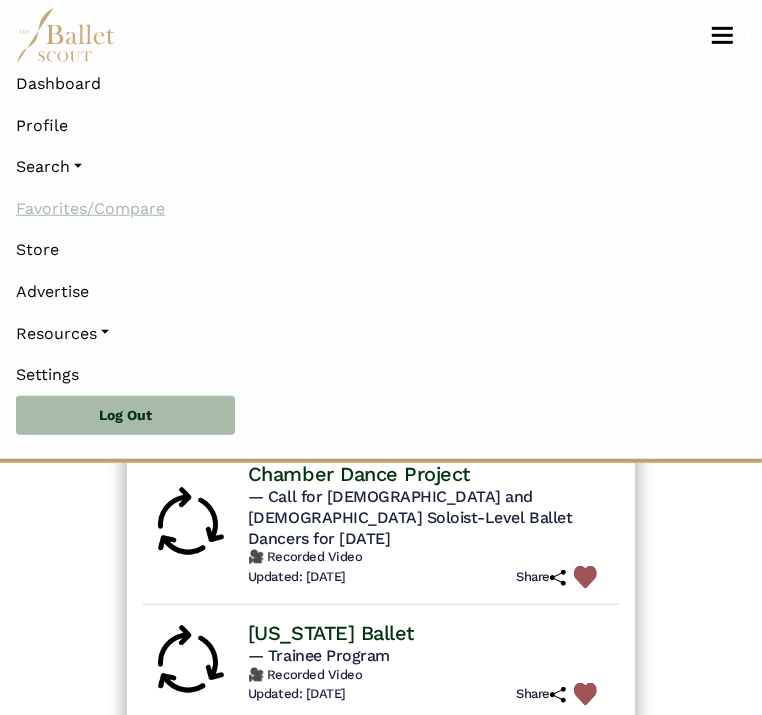scroll, scrollTop: 536, scrollLeft: 0, axis: vertical 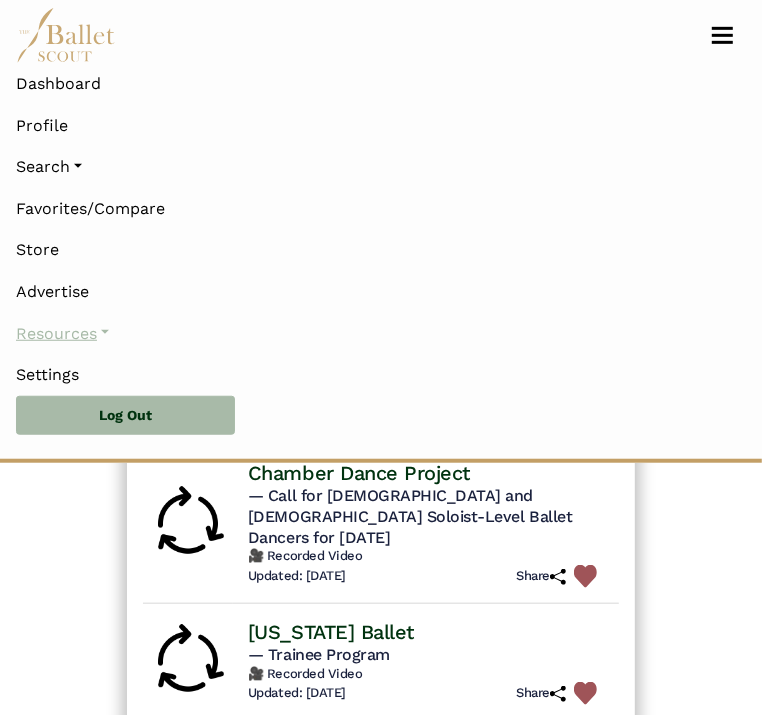 click on "Resources" at bounding box center (381, 334) 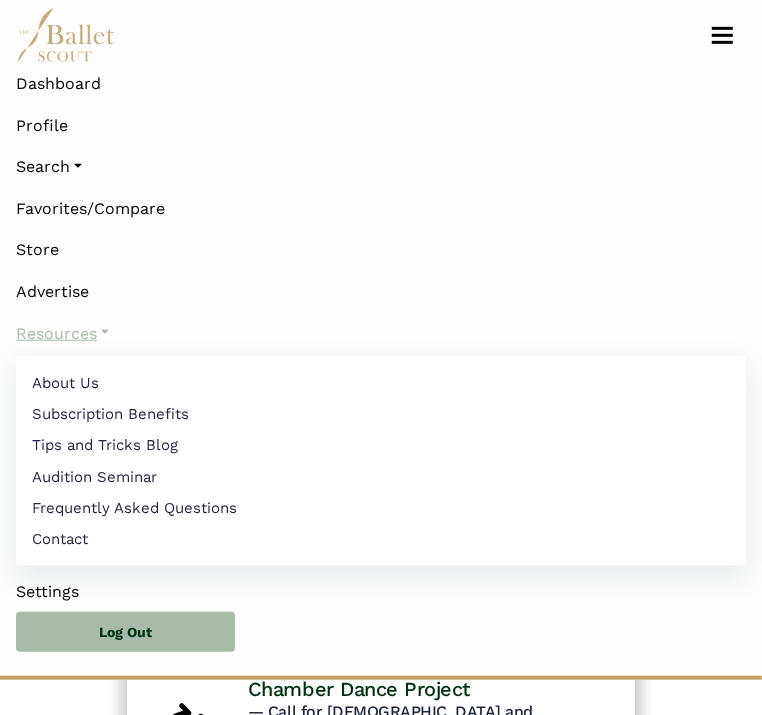 scroll, scrollTop: 753, scrollLeft: 0, axis: vertical 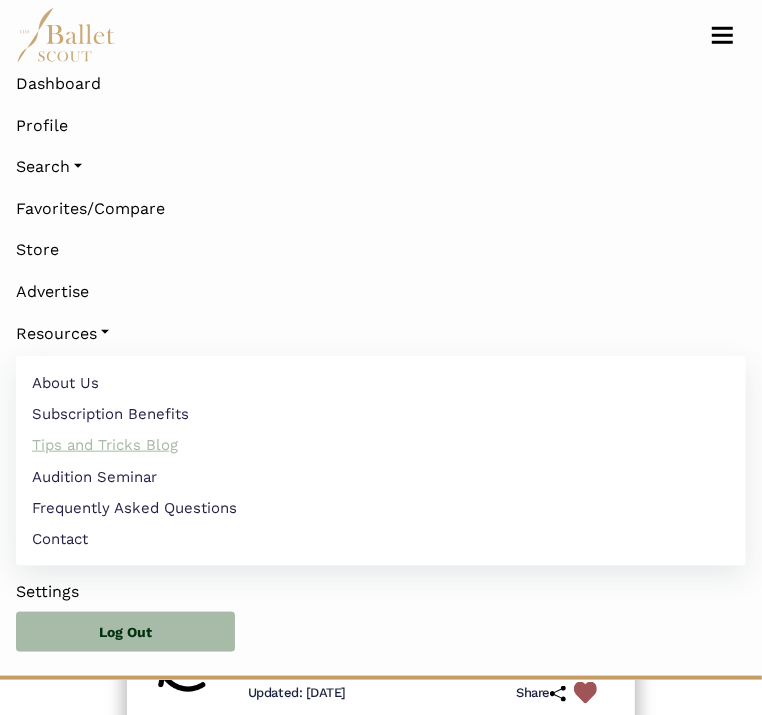 click on "Tips and Tricks Blog" at bounding box center (381, 445) 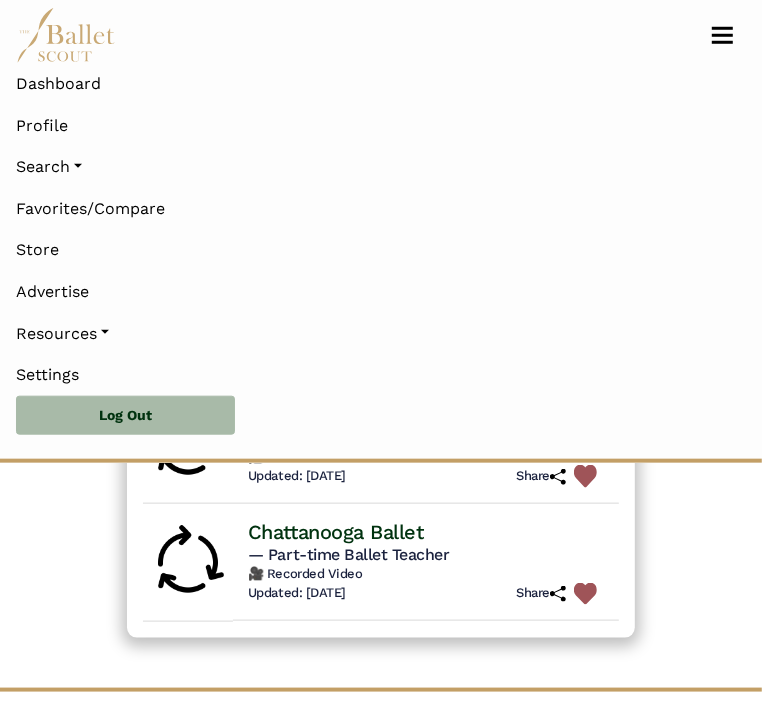 scroll, scrollTop: 536, scrollLeft: 0, axis: vertical 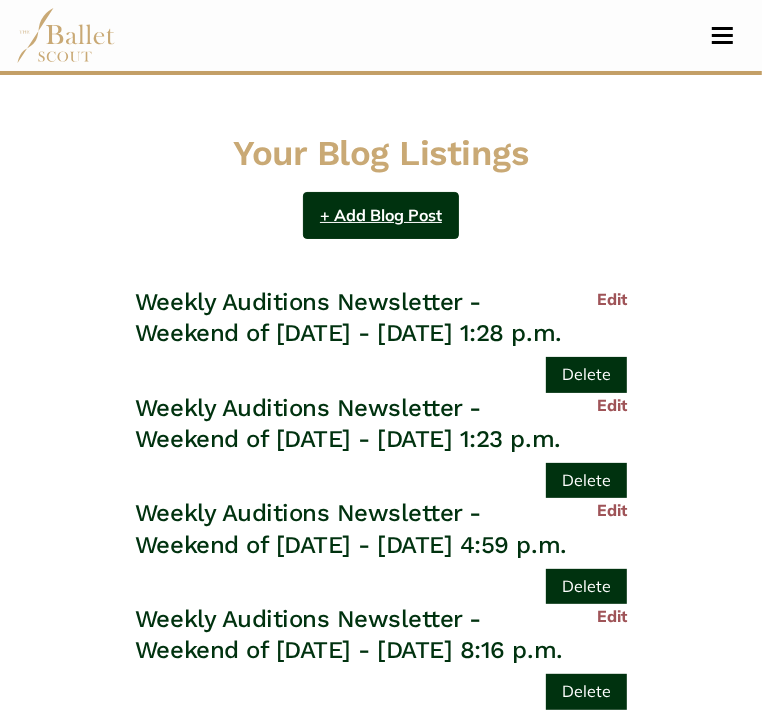 click on "+ Add Blog Post" at bounding box center (381, 215) 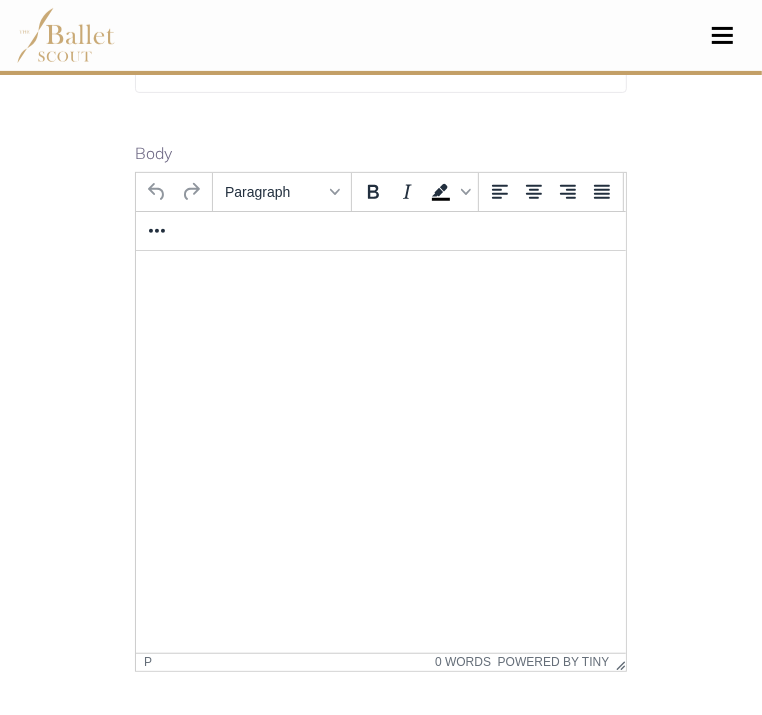 scroll, scrollTop: 277, scrollLeft: 0, axis: vertical 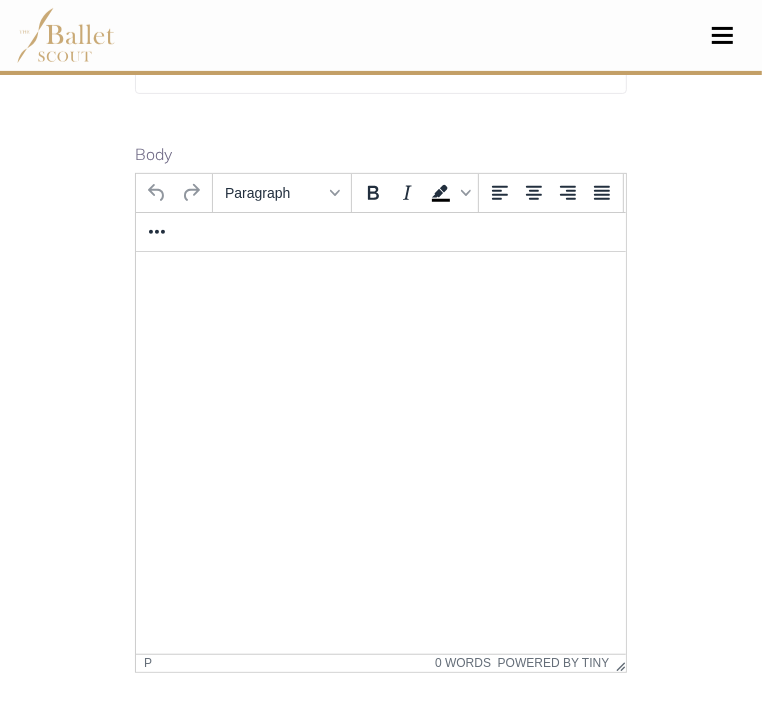 click at bounding box center (380, 278) 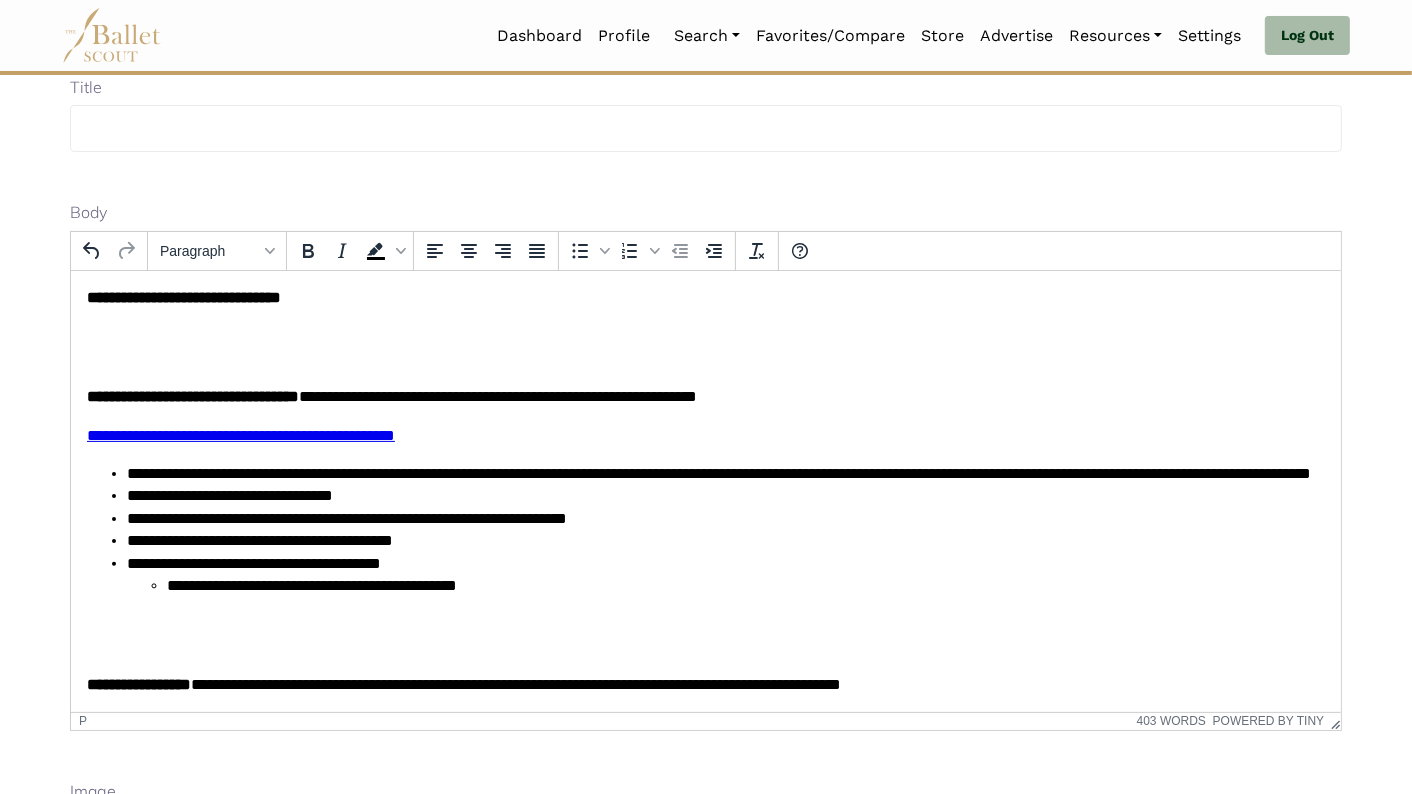 scroll, scrollTop: 258, scrollLeft: 0, axis: vertical 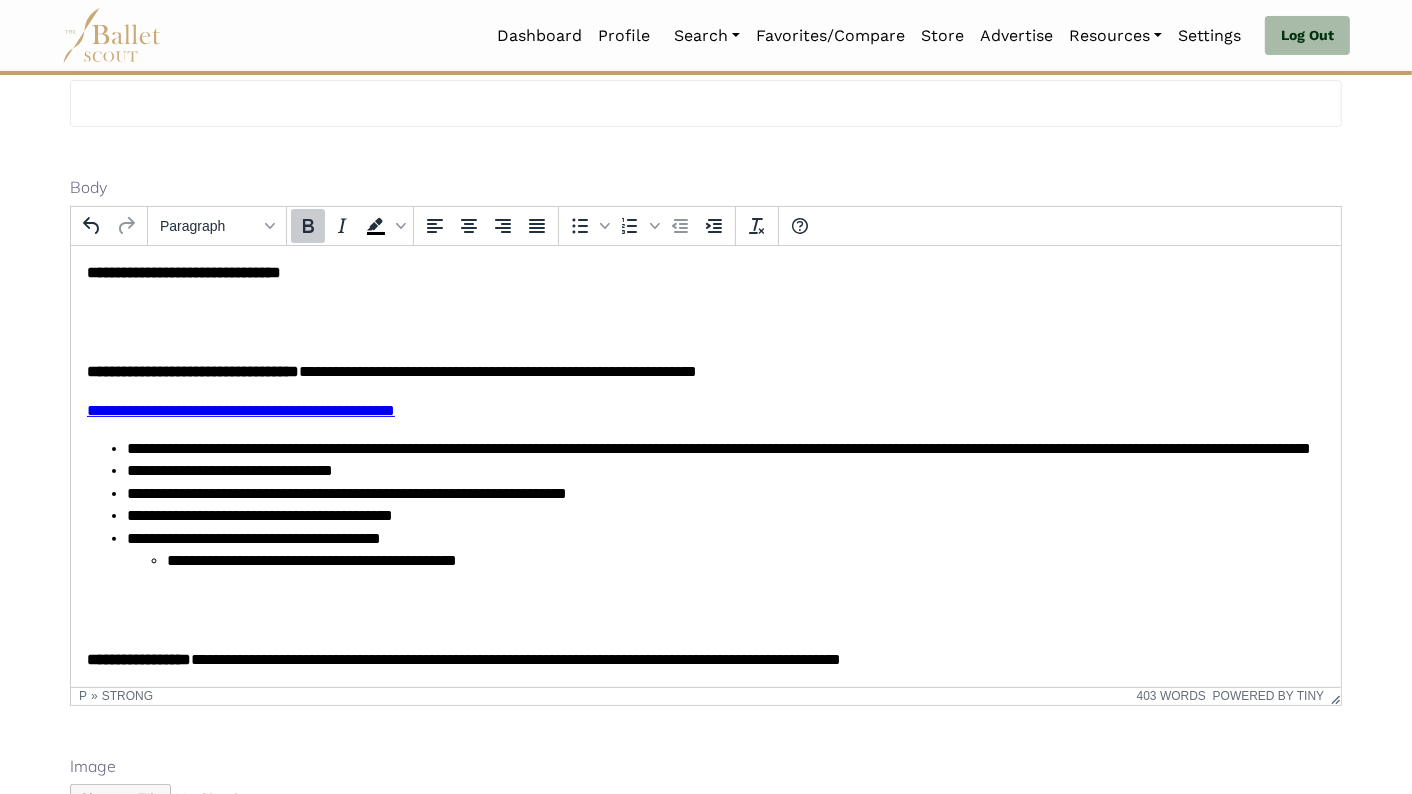 click on "**********" at bounding box center [183, 271] 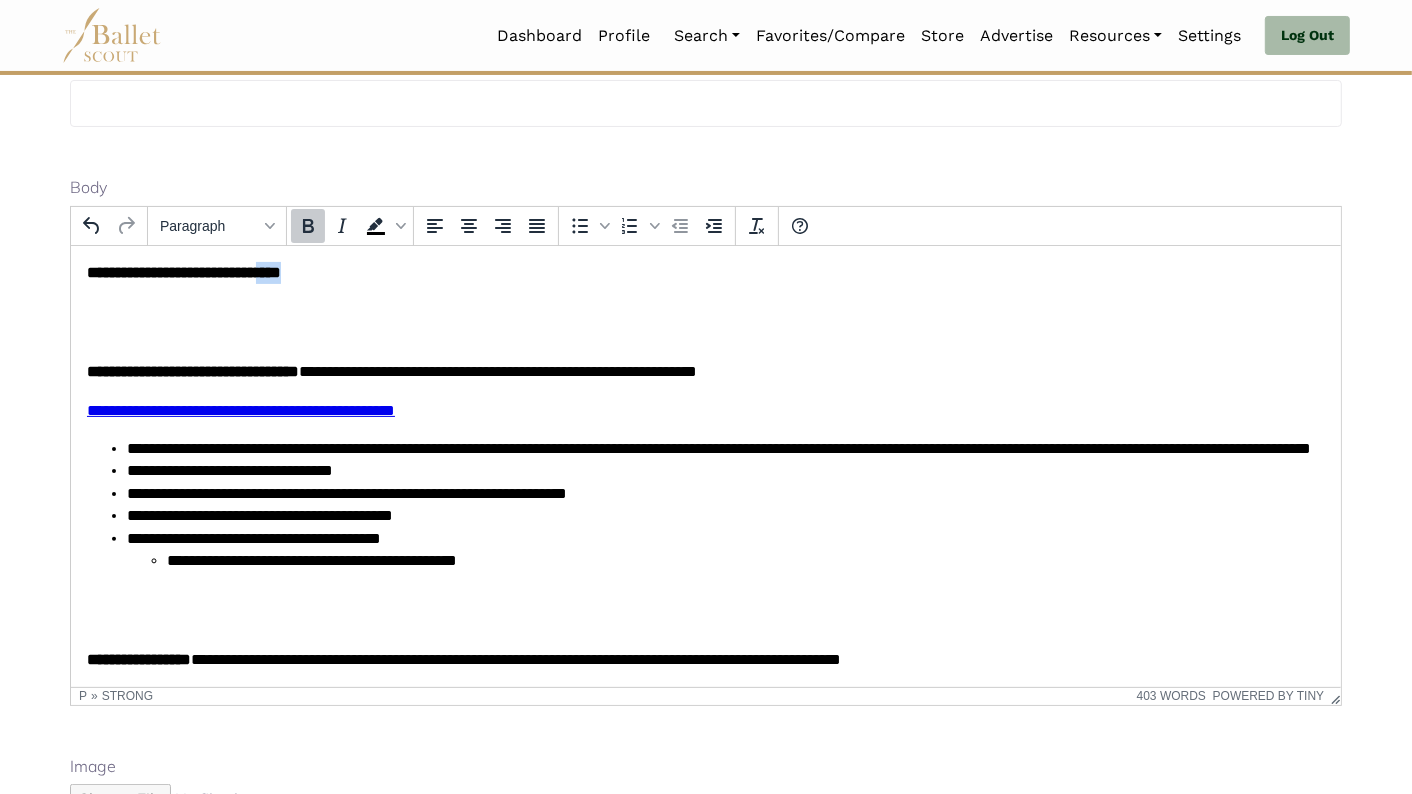 click on "**********" at bounding box center (183, 271) 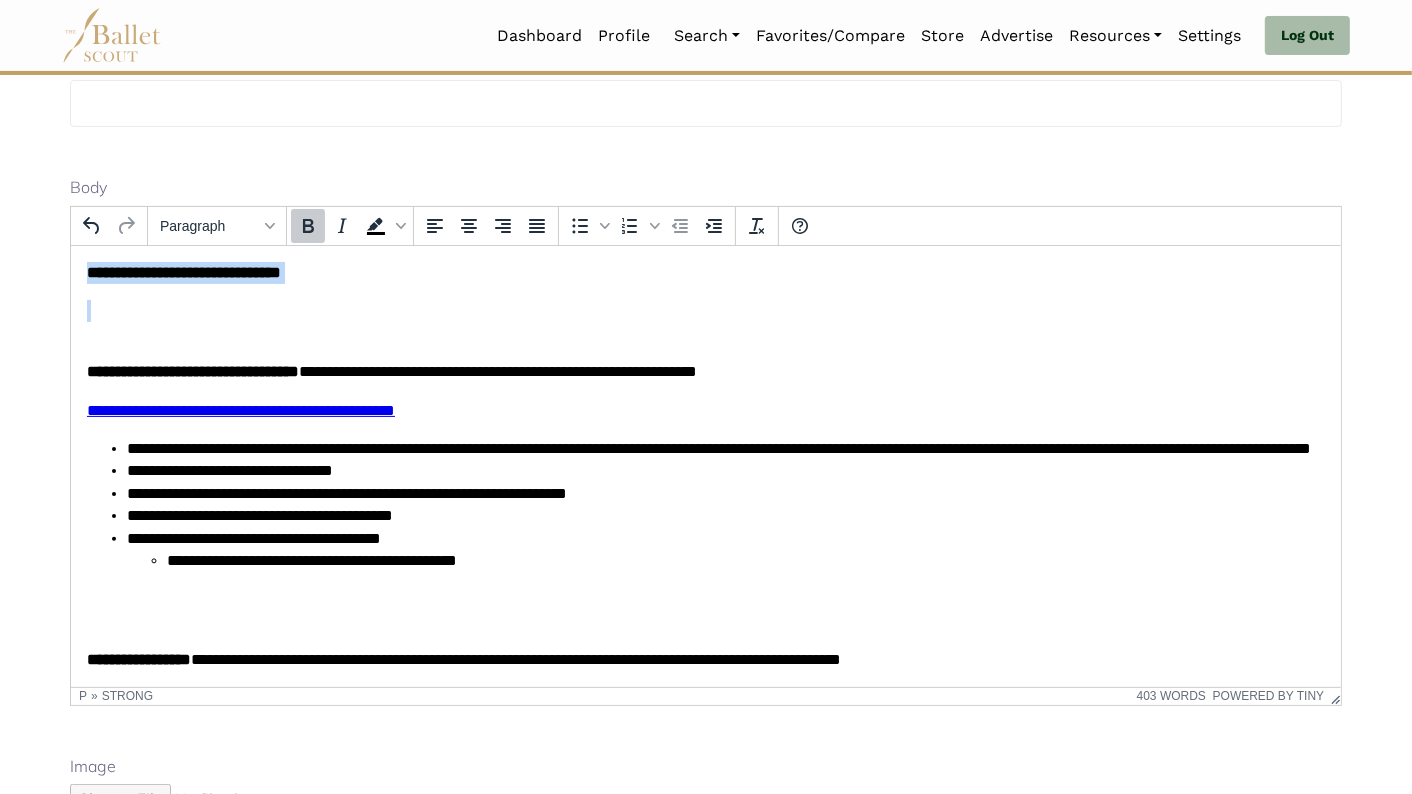 click on "**********" at bounding box center (183, 271) 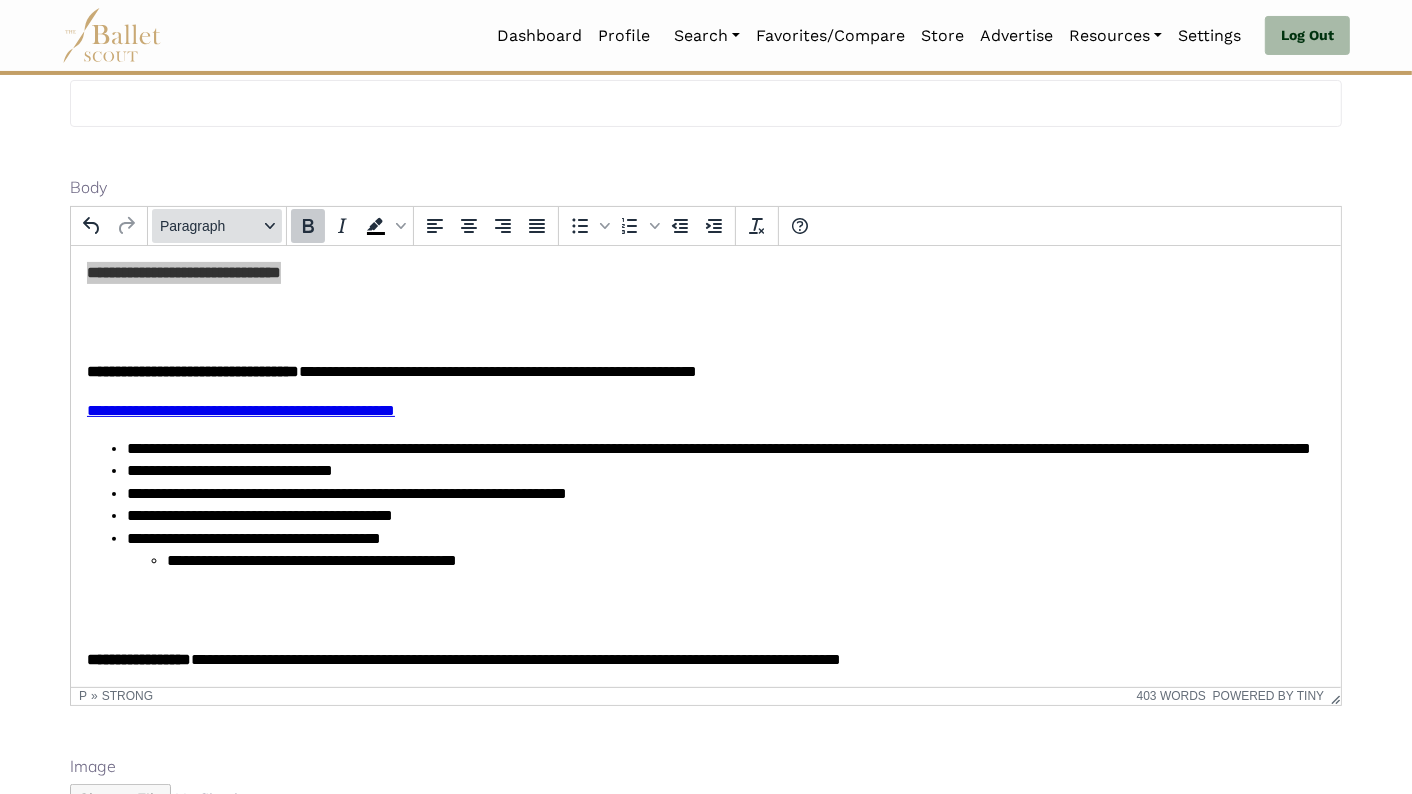 click on "Paragraph" at bounding box center (217, 226) 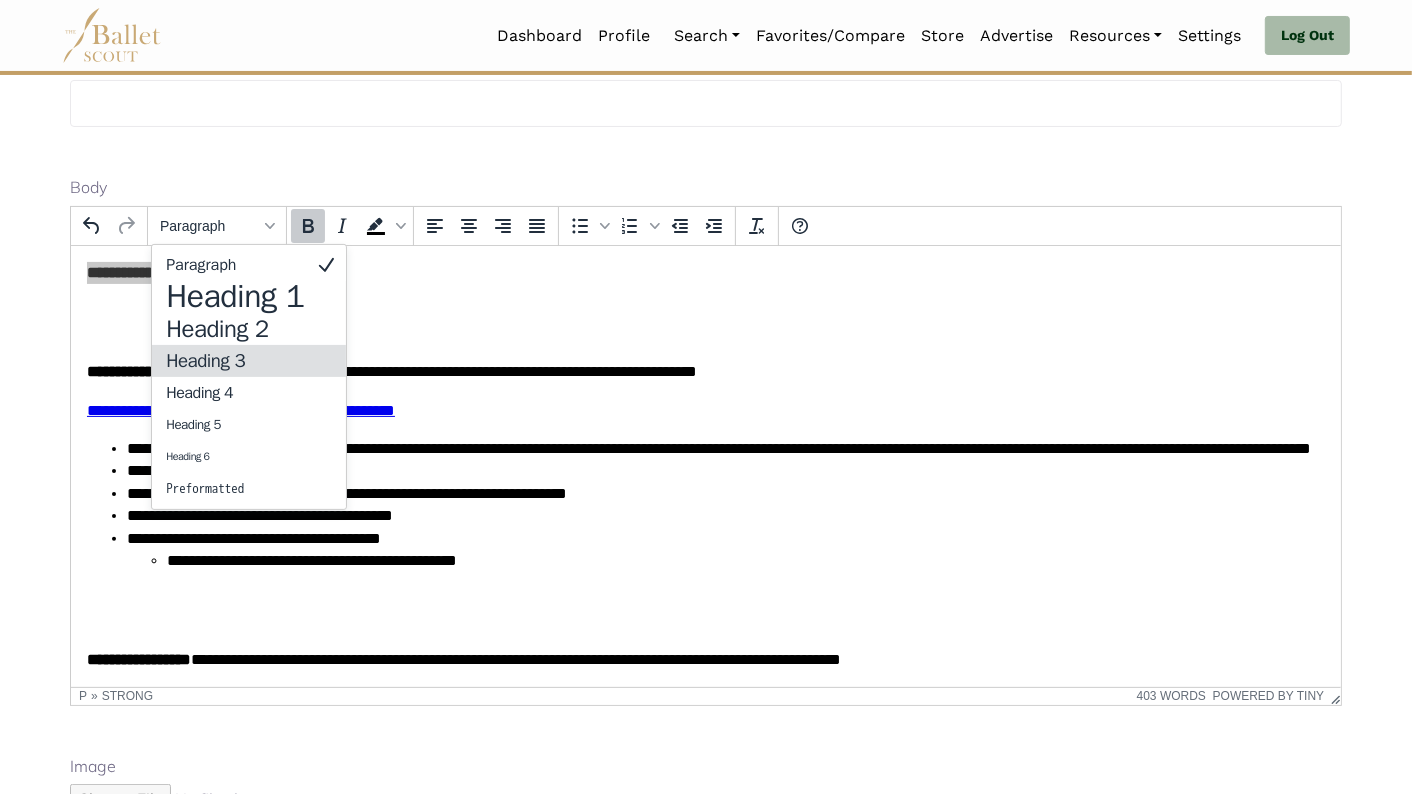 click on "Heading 3" at bounding box center (235, 361) 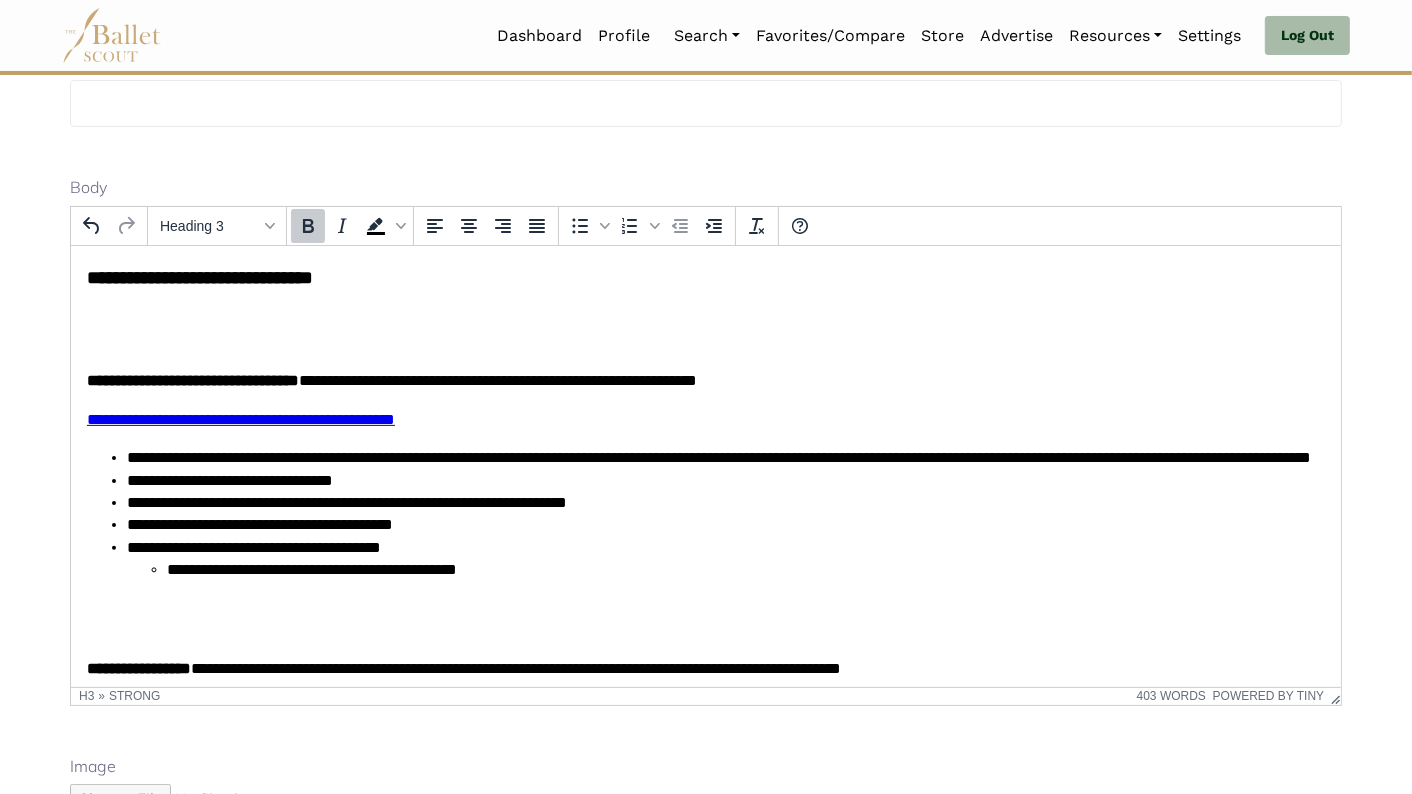 click 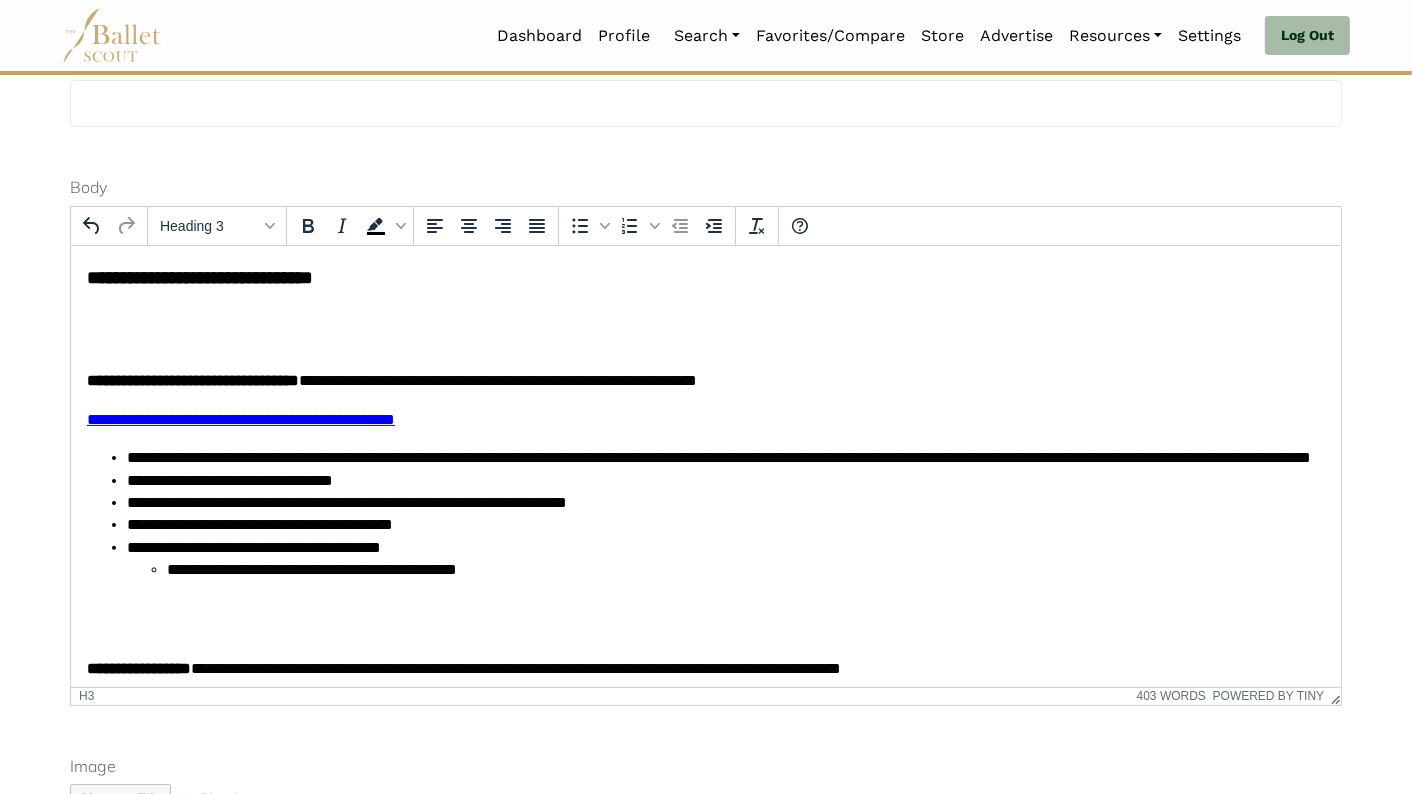 click on "**********" at bounding box center (192, 379) 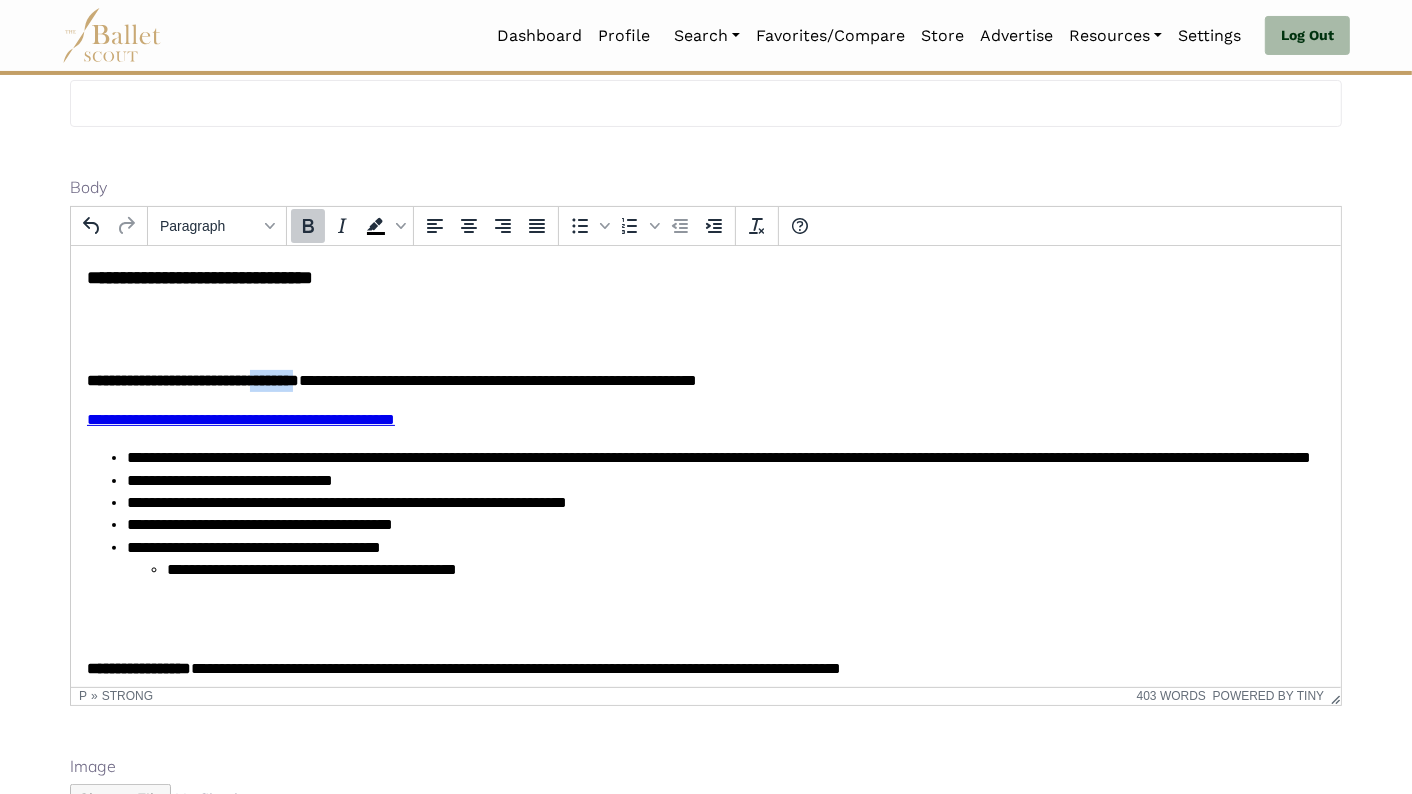 click on "**********" at bounding box center (192, 379) 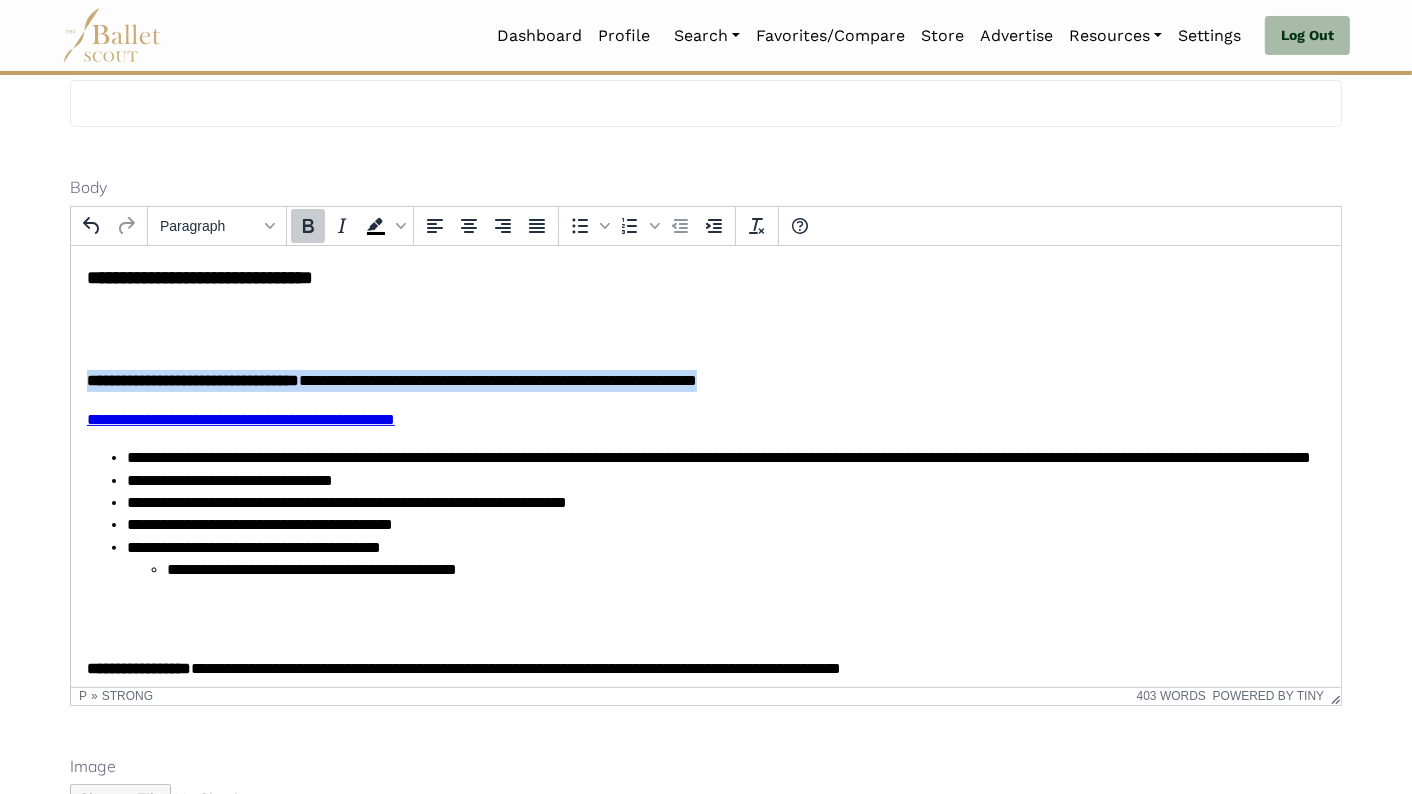 click on "**********" at bounding box center (192, 379) 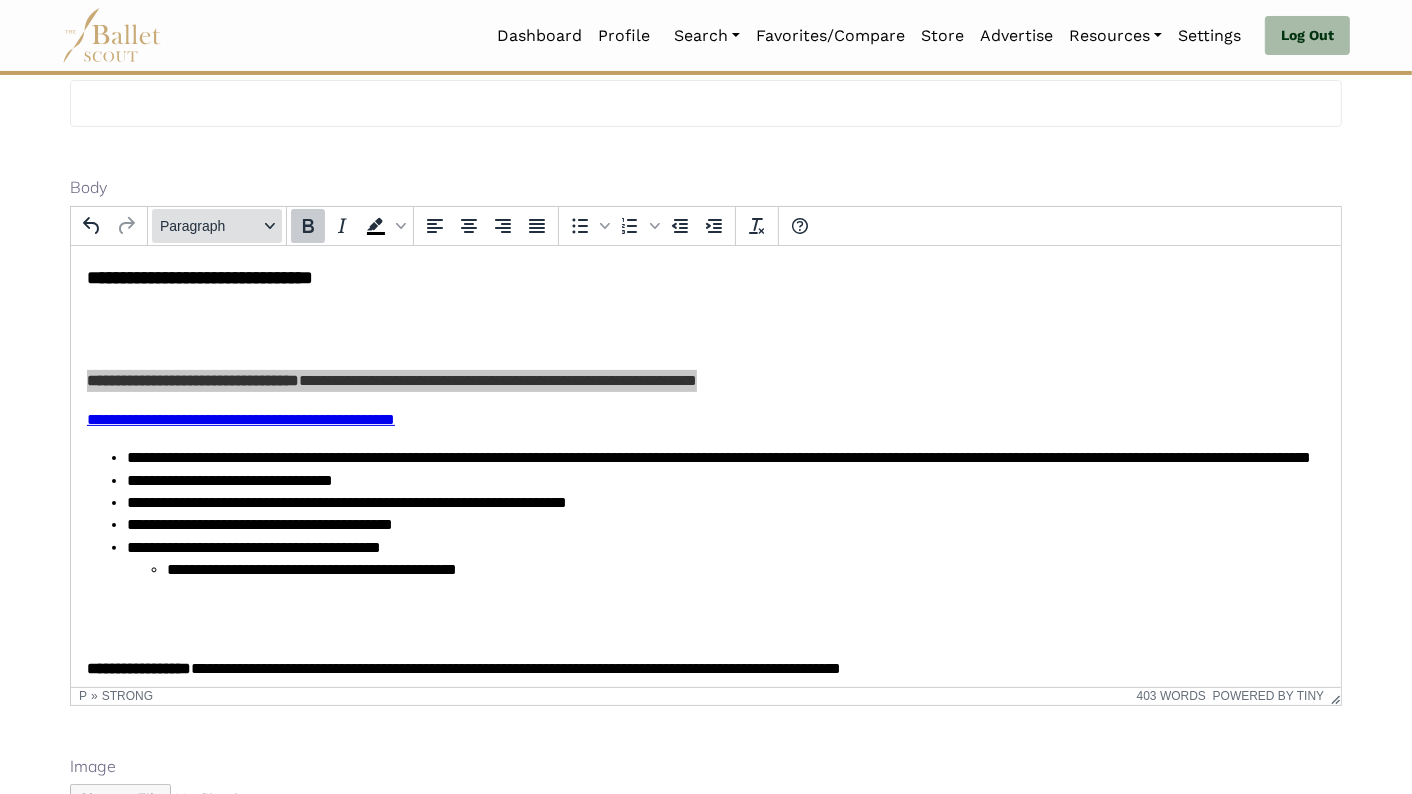 click 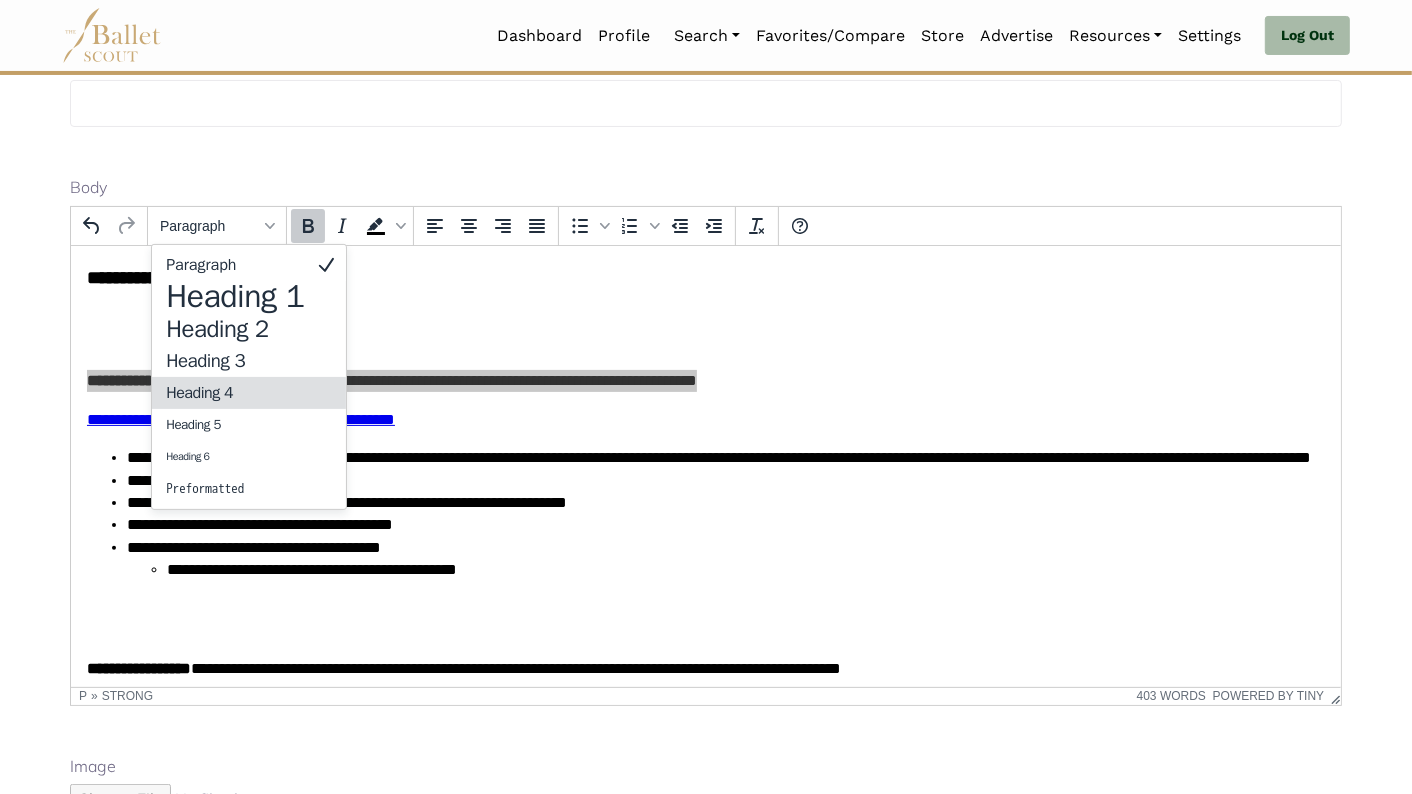 click on "Heading 4" at bounding box center (235, 393) 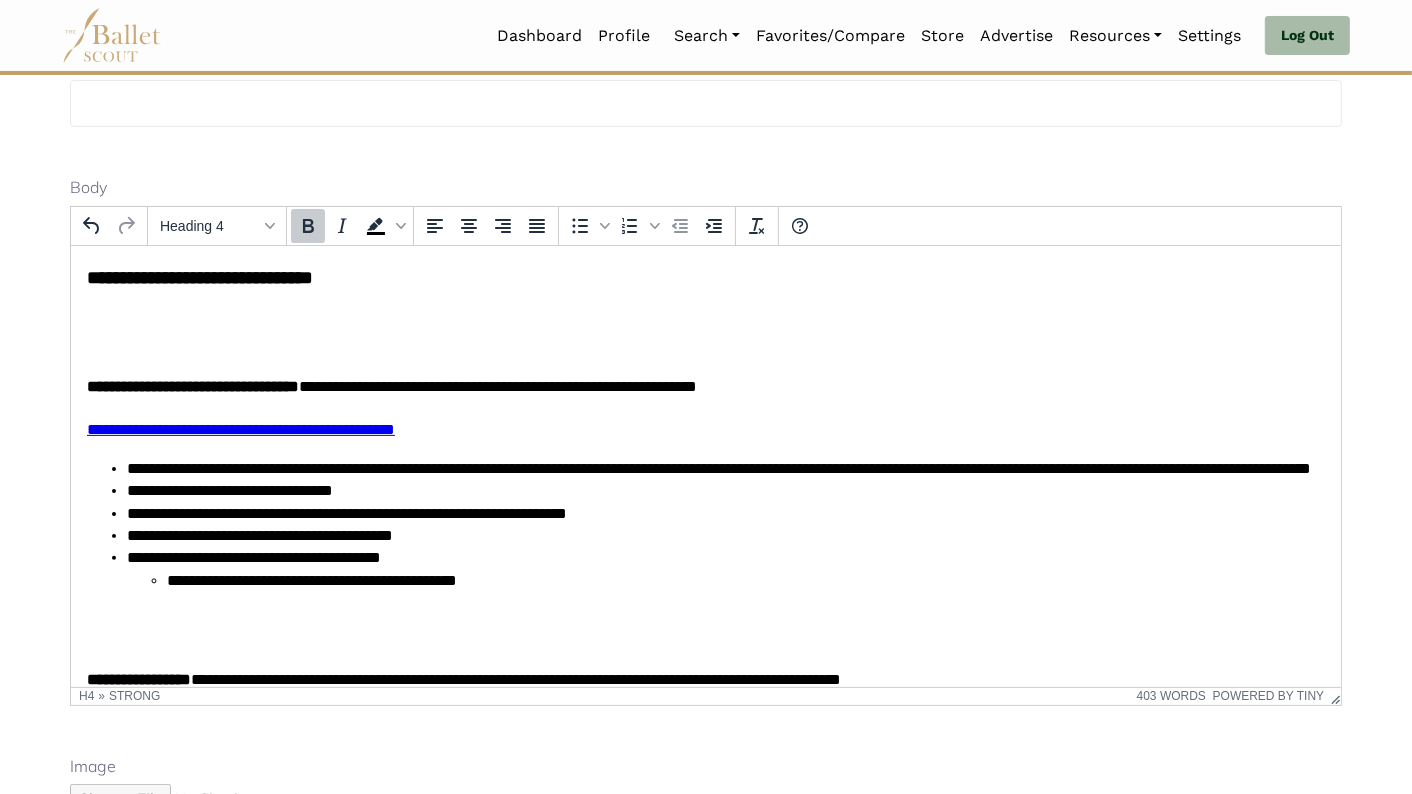 click 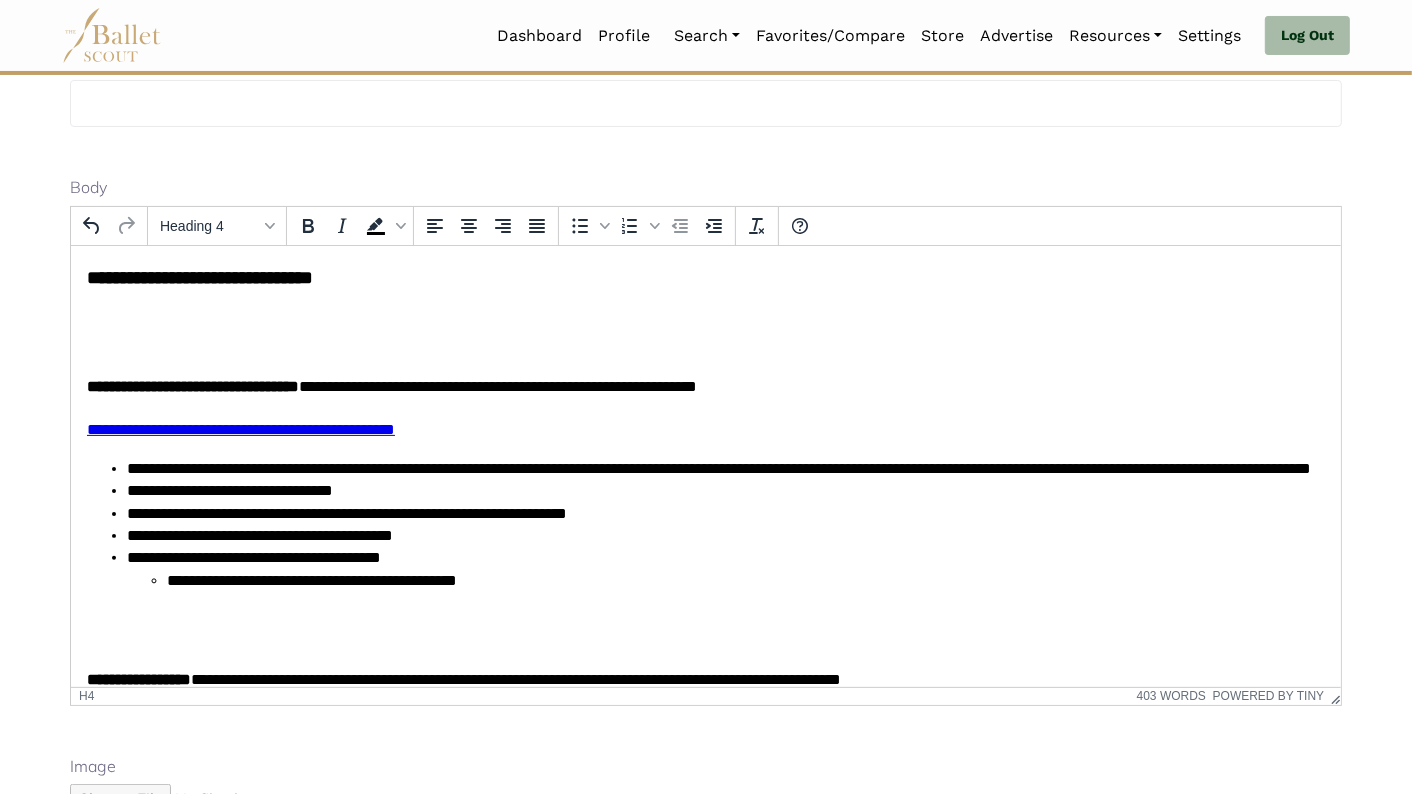 click on "**********" at bounding box center (705, 1000) 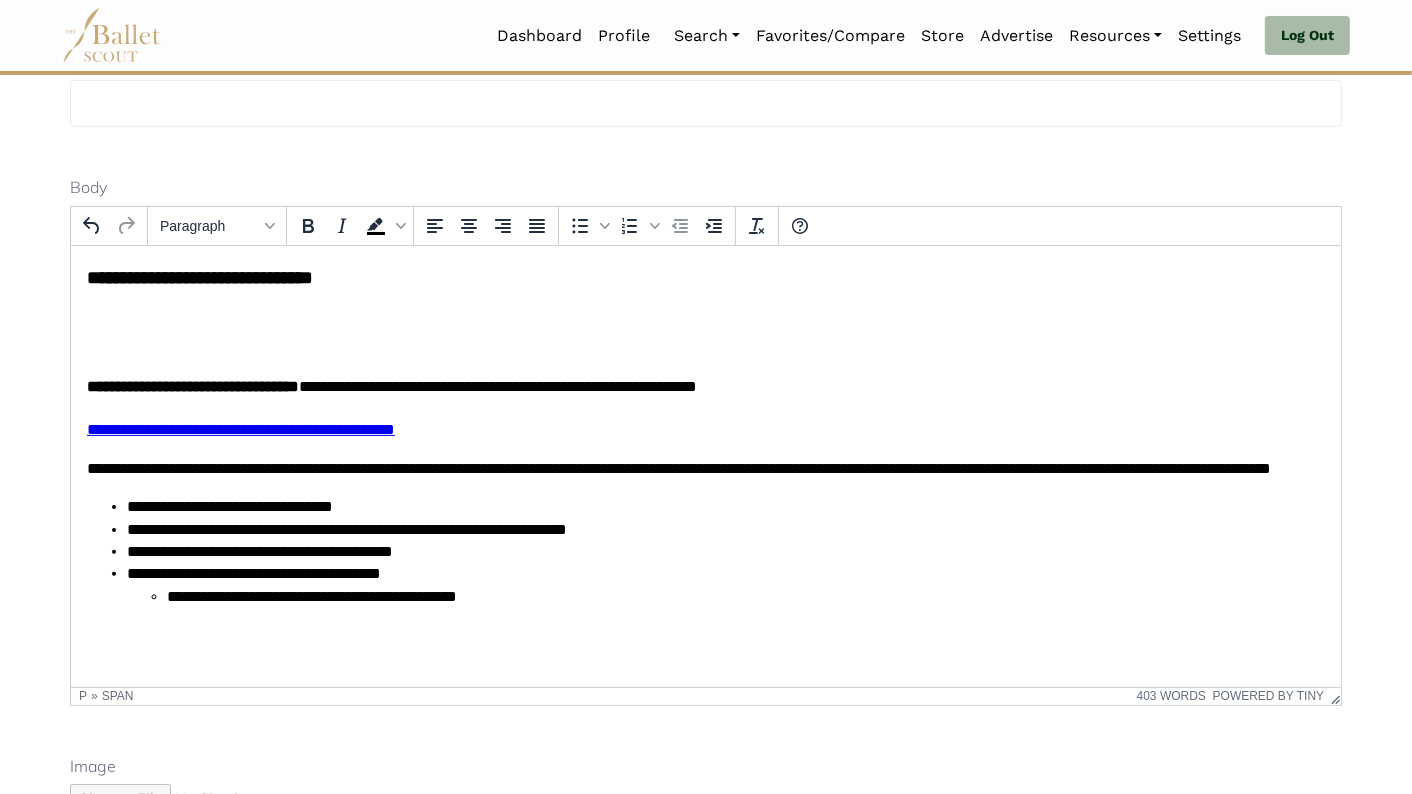 type 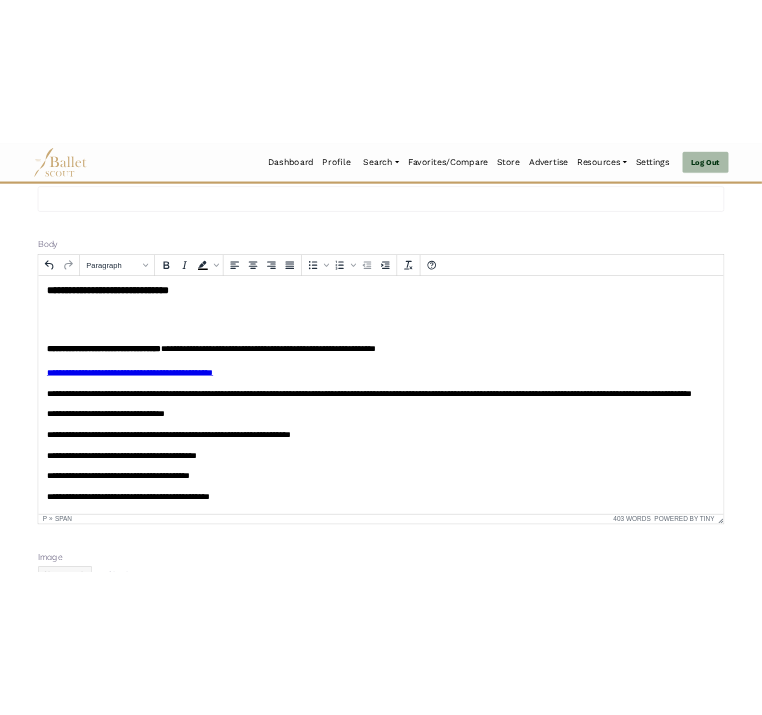 scroll, scrollTop: 65, scrollLeft: 0, axis: vertical 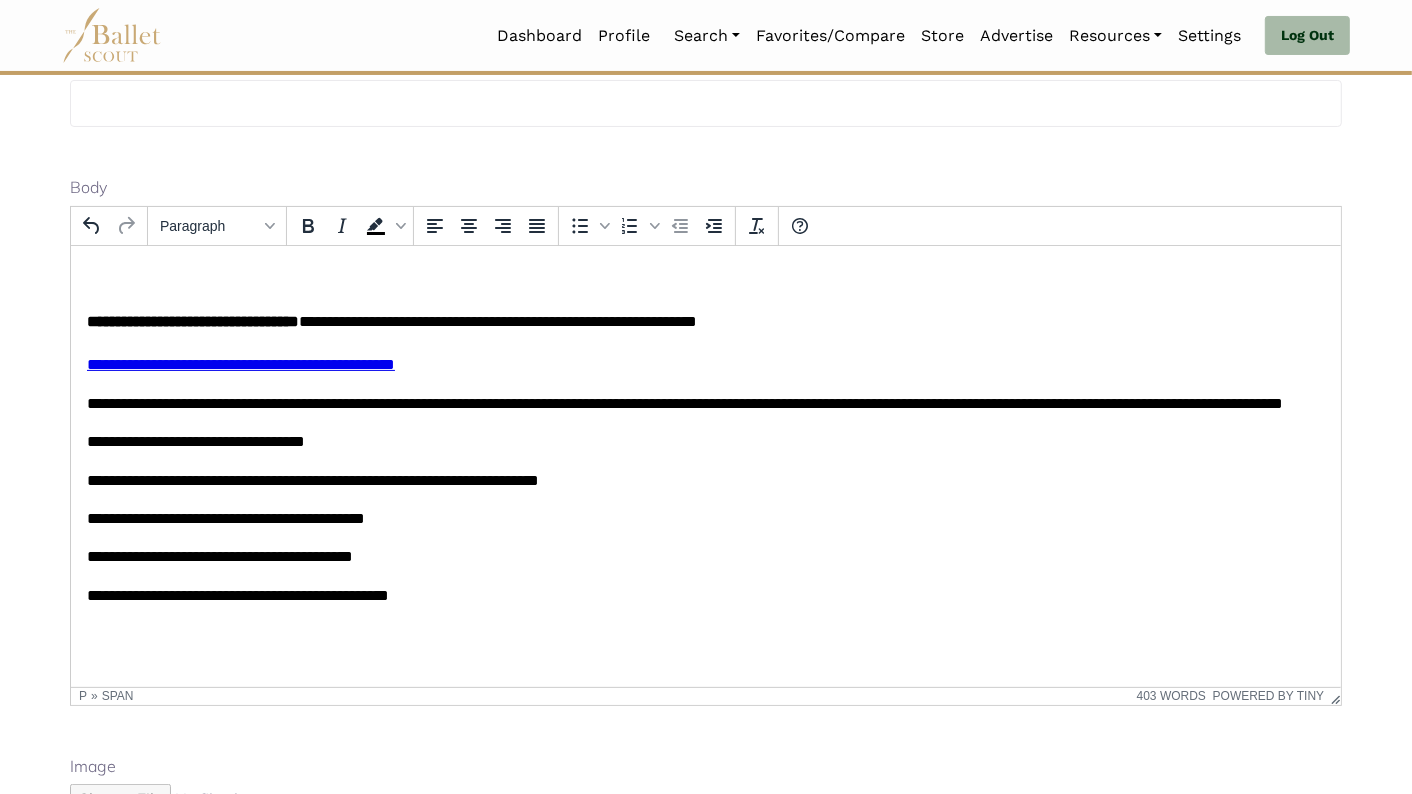 click on "**********" at bounding box center [705, 595] 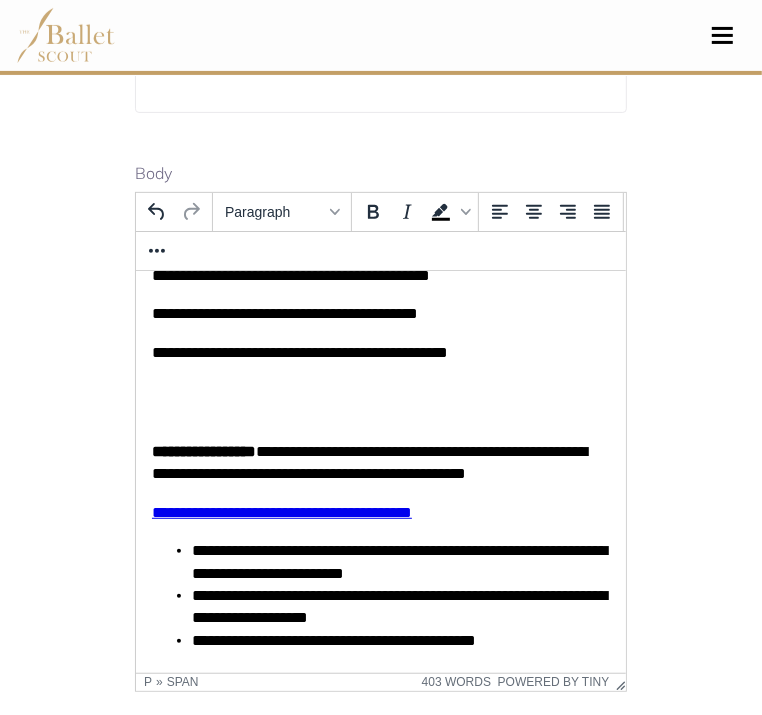 scroll, scrollTop: 405, scrollLeft: 0, axis: vertical 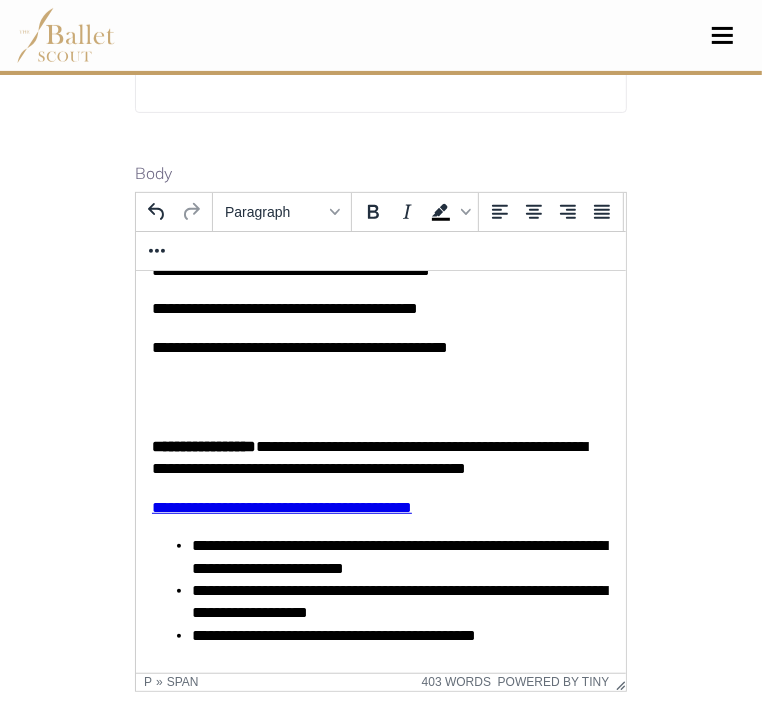 click on "**********" at bounding box center (368, 456) 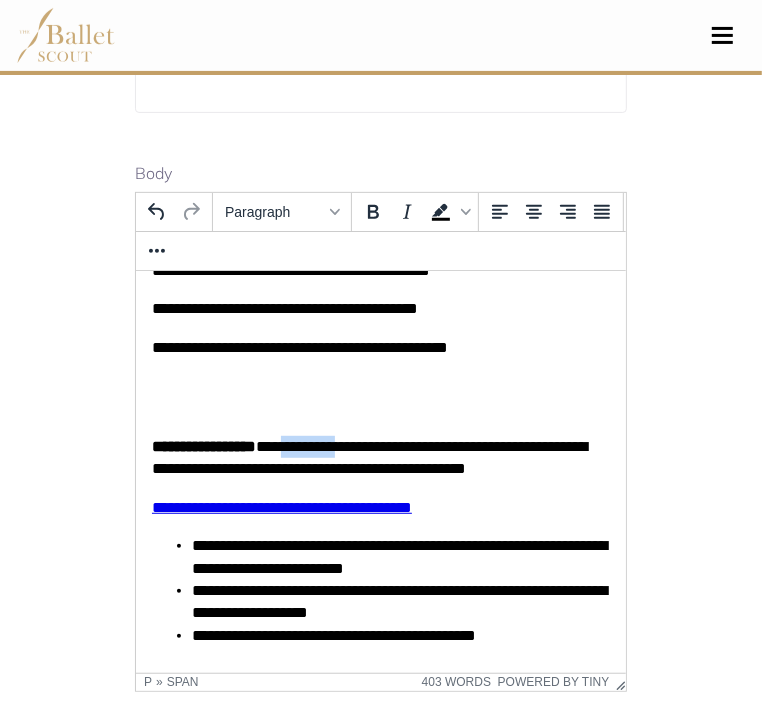 click on "**********" at bounding box center (368, 456) 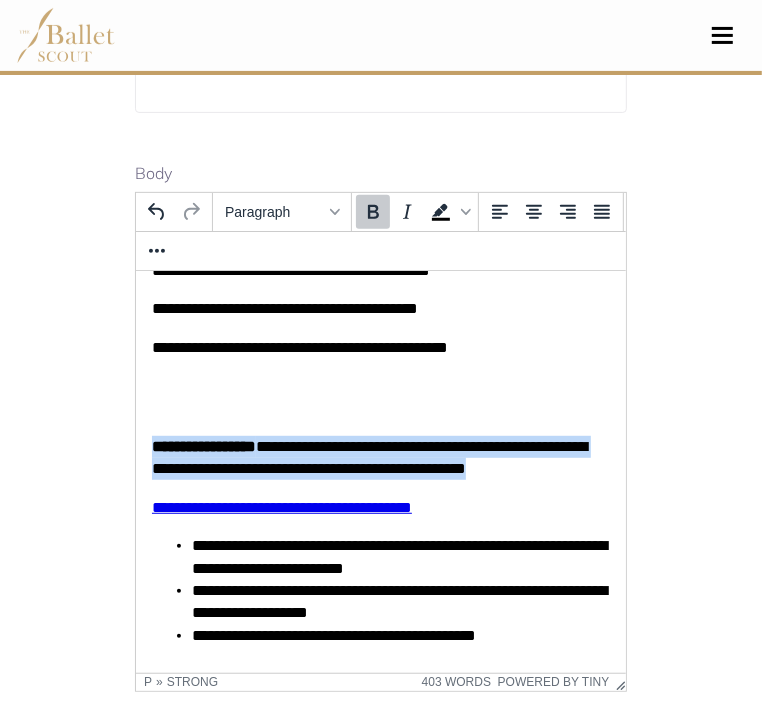 click on "**********" at bounding box center (368, 456) 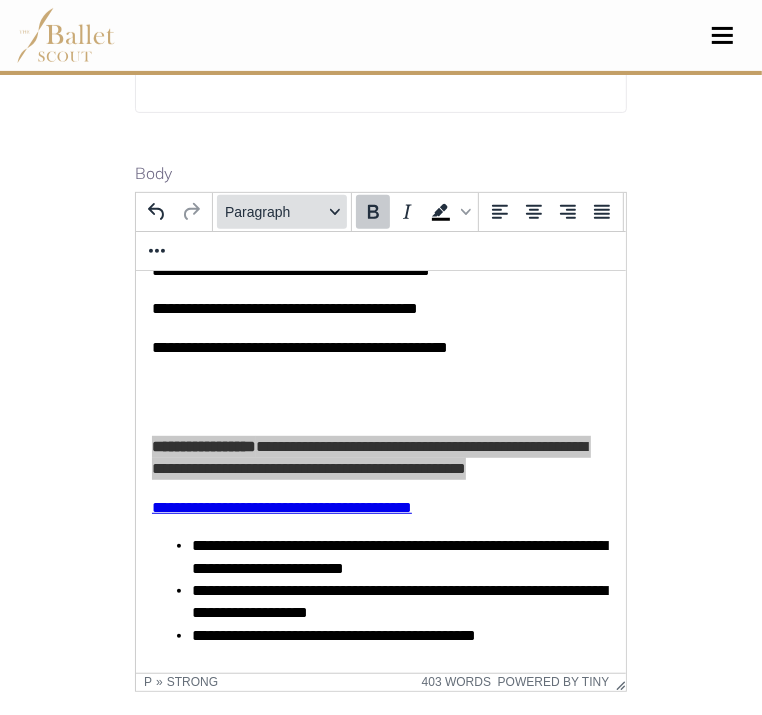 click on "Paragraph" at bounding box center (282, 212) 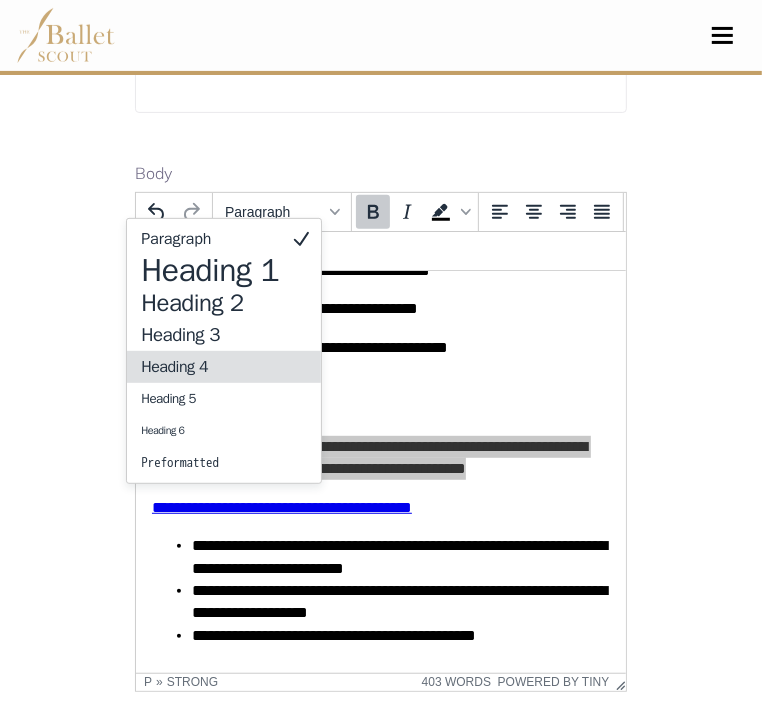 click on "Heading 4" at bounding box center [210, 367] 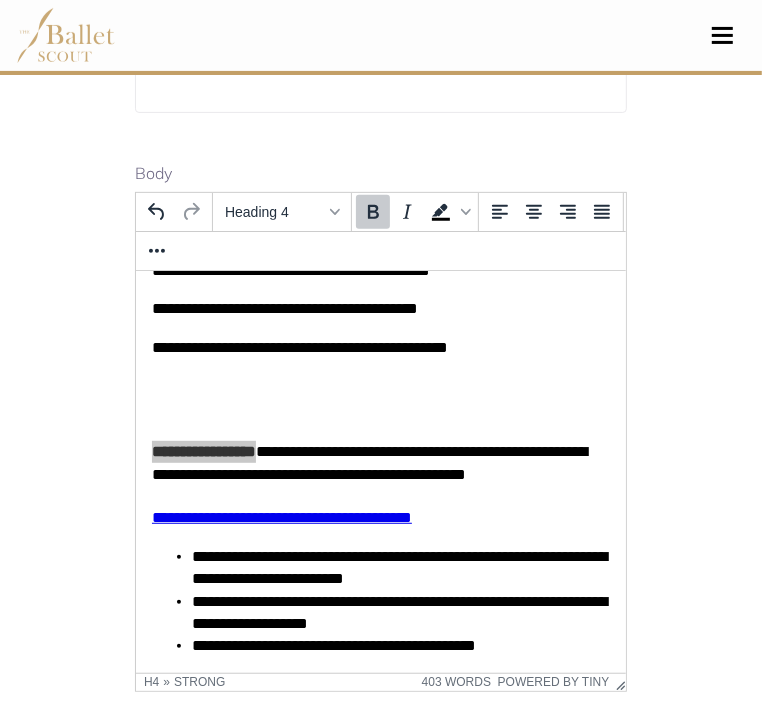 click 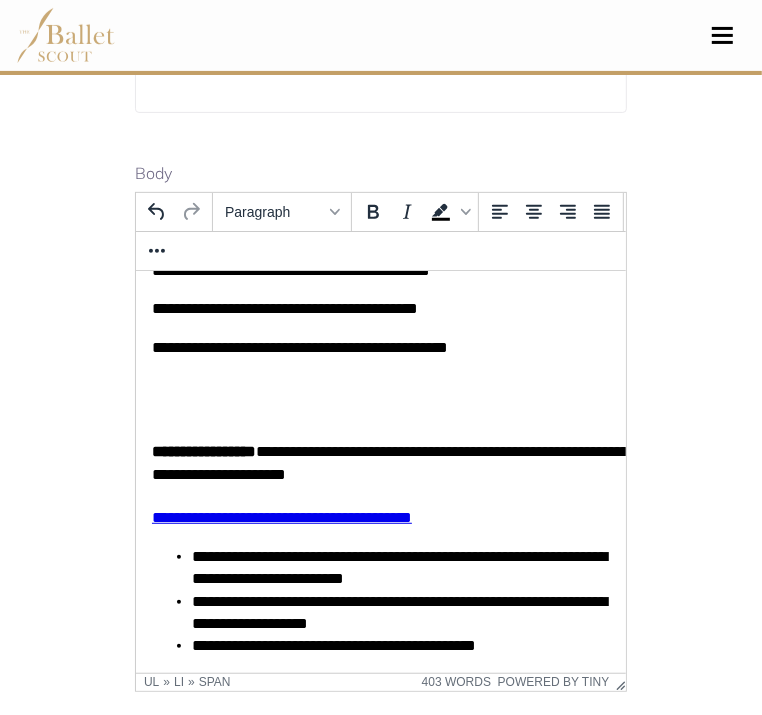 click on "**********" at bounding box center [398, 566] 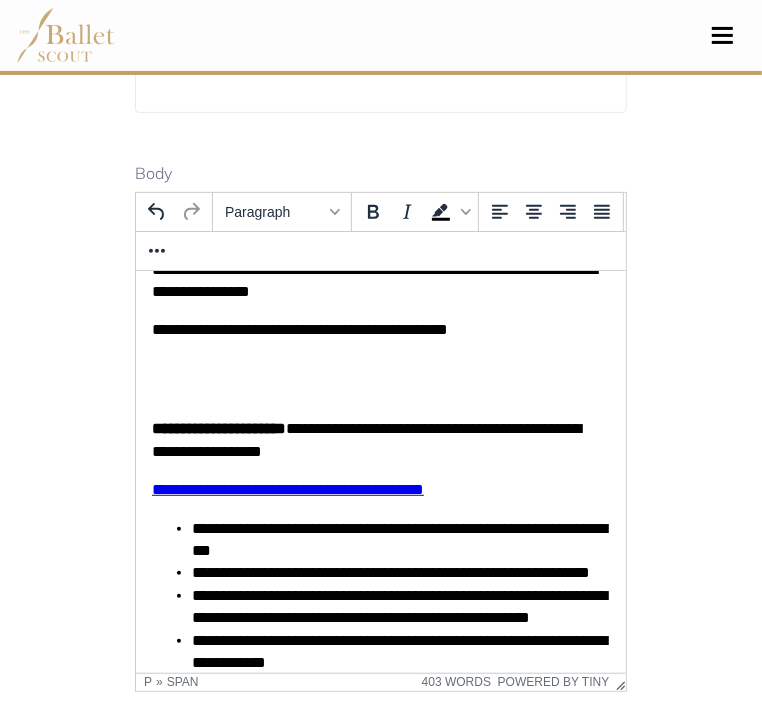 scroll, scrollTop: 762, scrollLeft: 0, axis: vertical 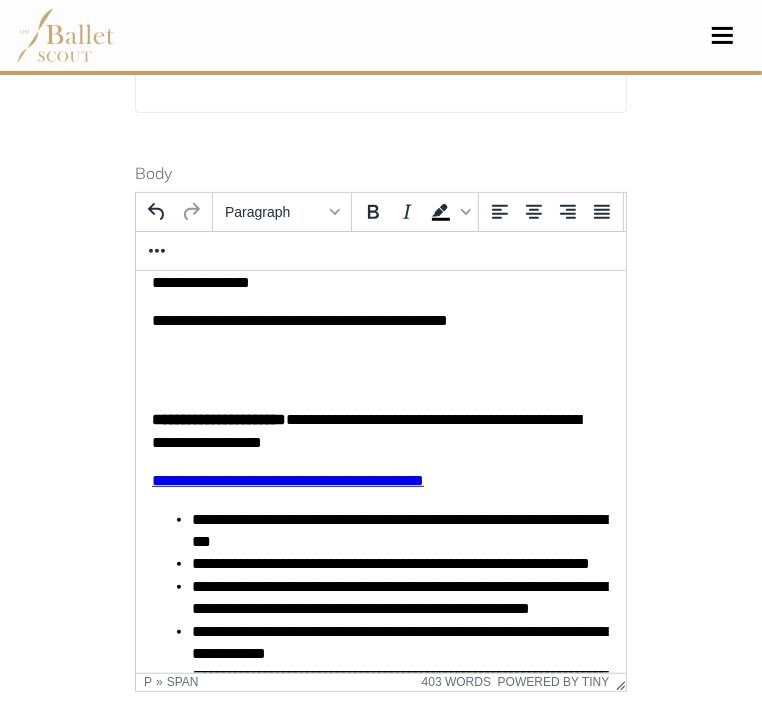 click on "**********" at bounding box center (398, 529) 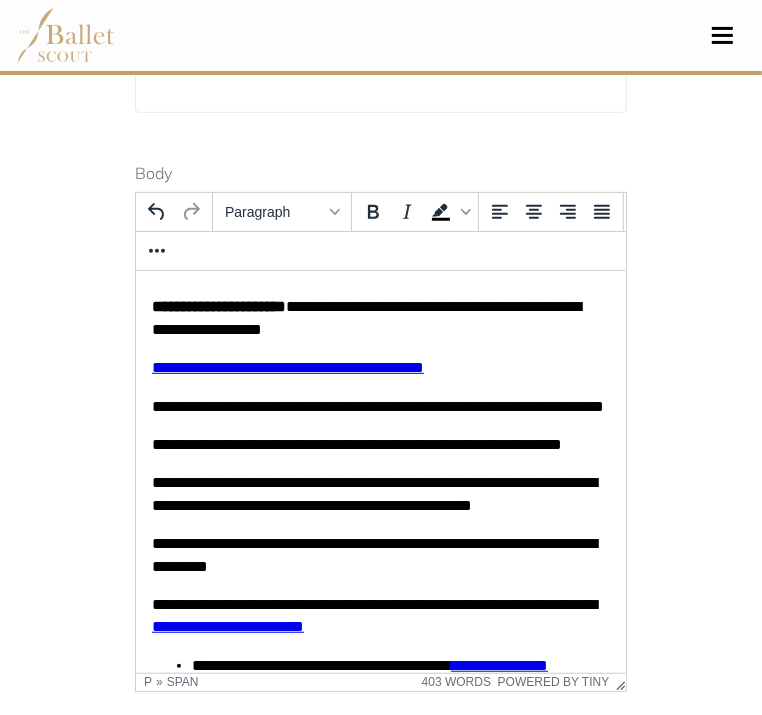 scroll, scrollTop: 883, scrollLeft: 0, axis: vertical 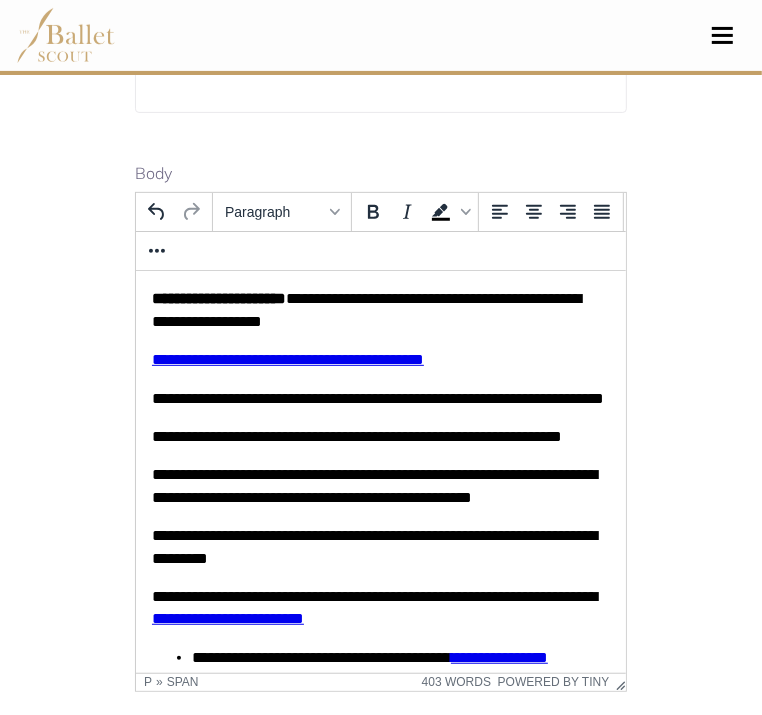 click on "**********" at bounding box center [380, 398] 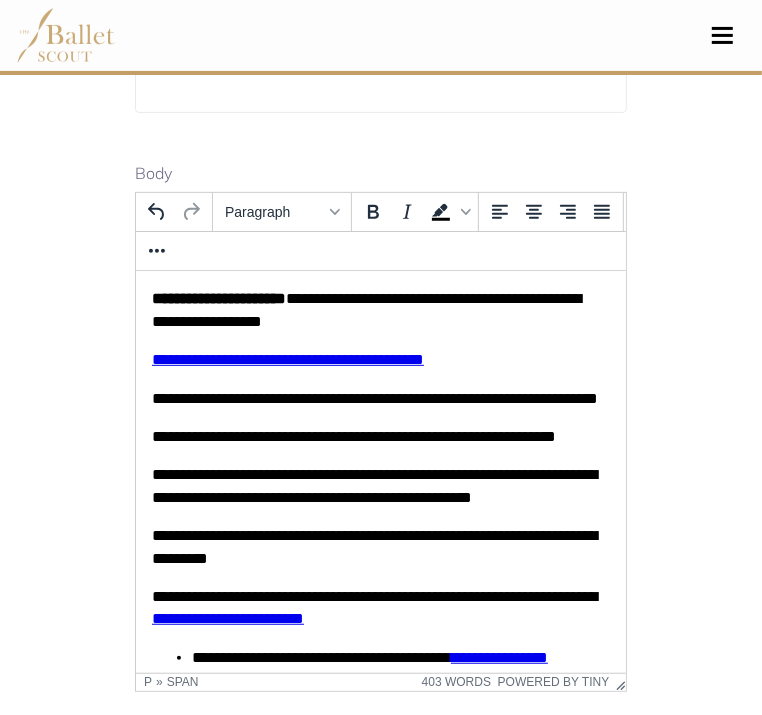 click on "**********" at bounding box center [380, 485] 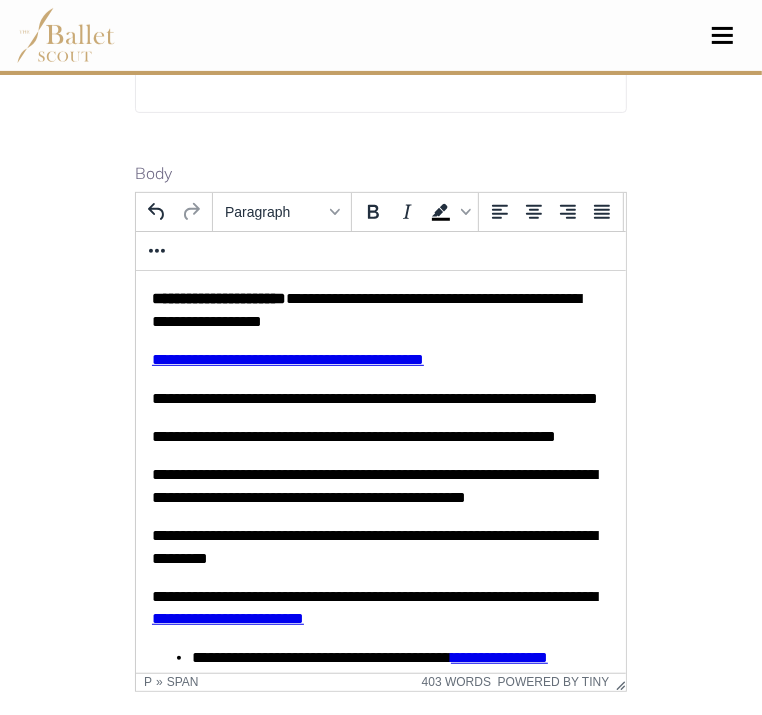 click on "**********" at bounding box center [380, 546] 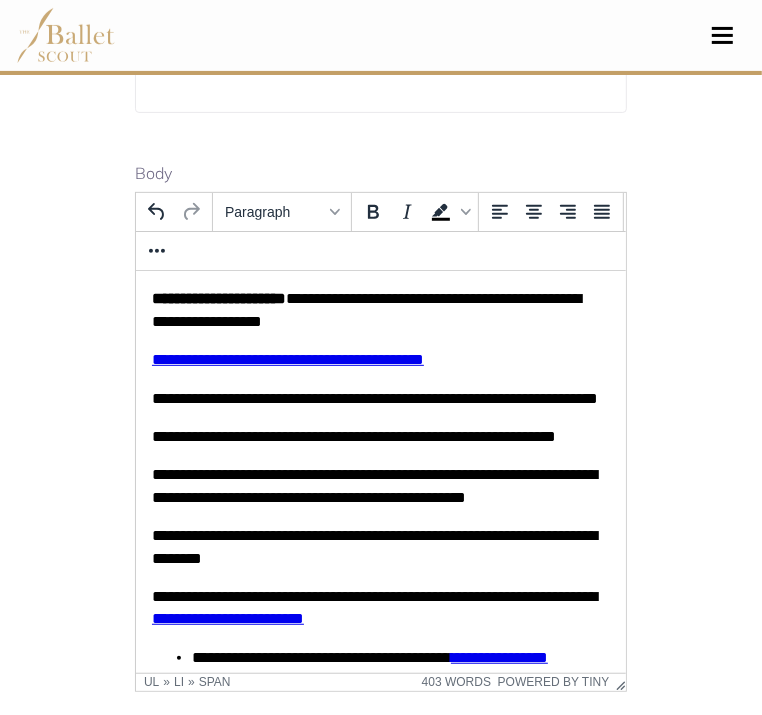 click on "**********" at bounding box center [380, 657] 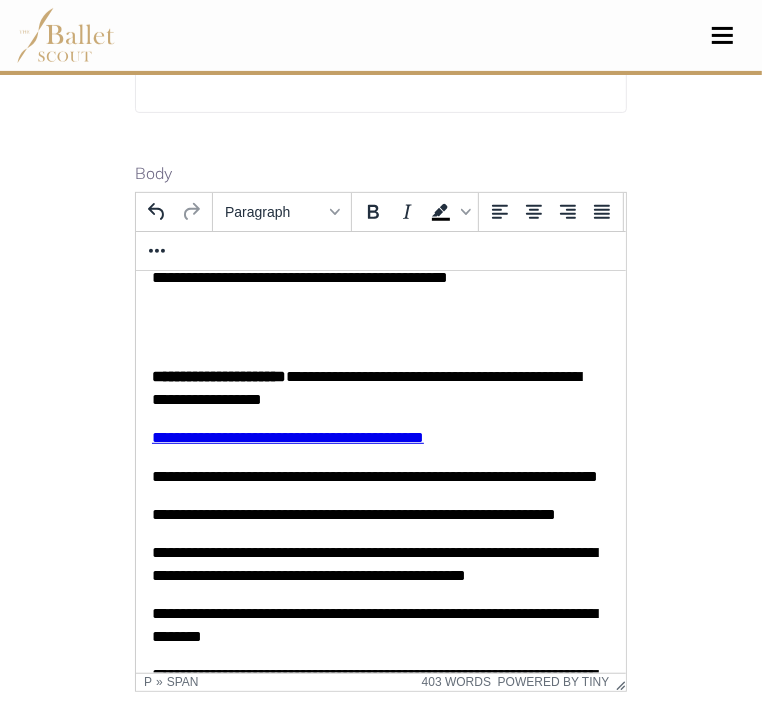 scroll, scrollTop: 802, scrollLeft: 0, axis: vertical 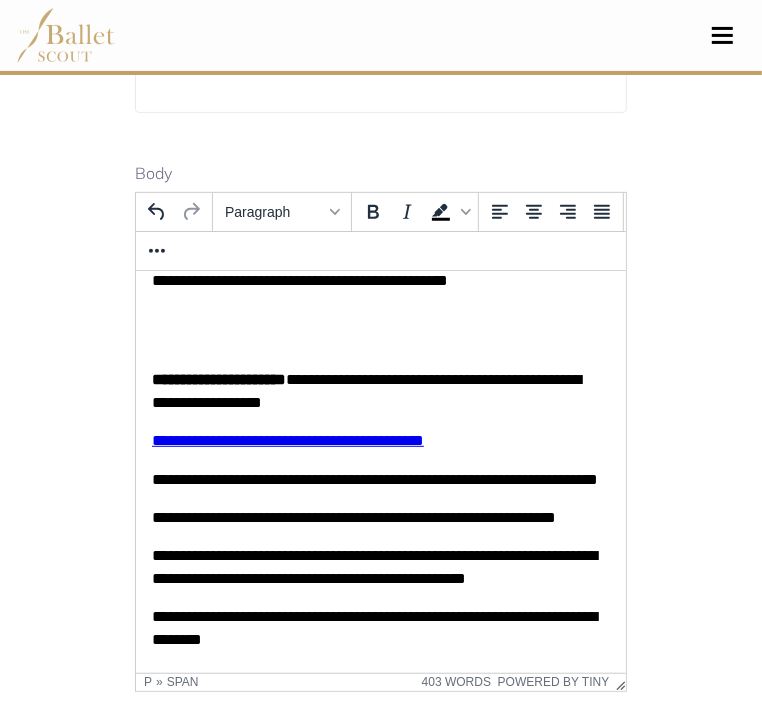 click on "**********" at bounding box center [365, 389] 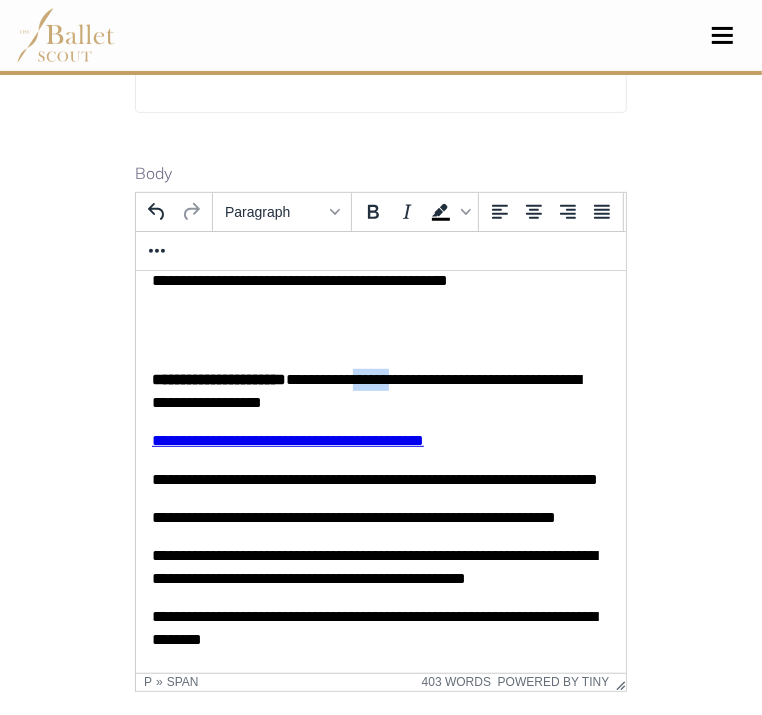 click on "**********" at bounding box center (365, 389) 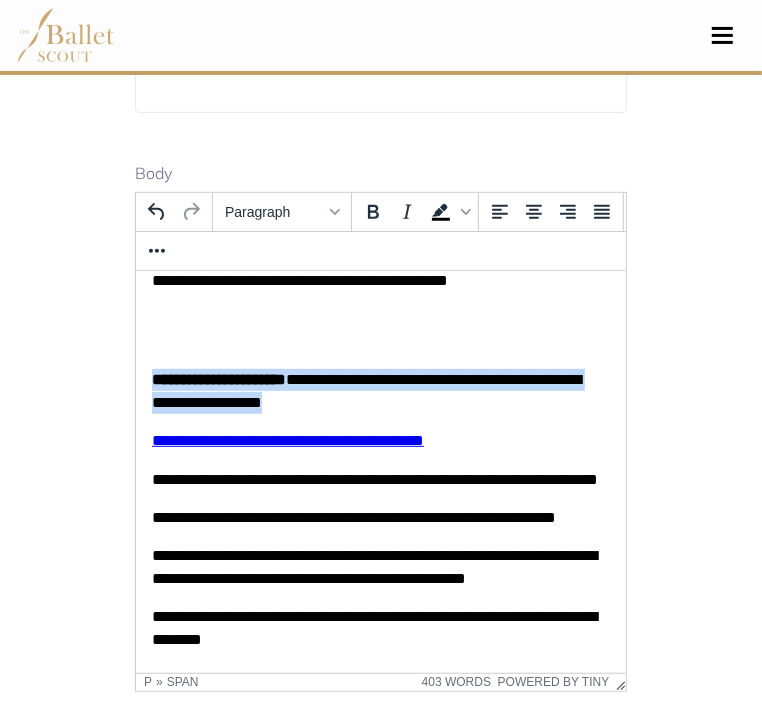 click on "**********" at bounding box center (365, 389) 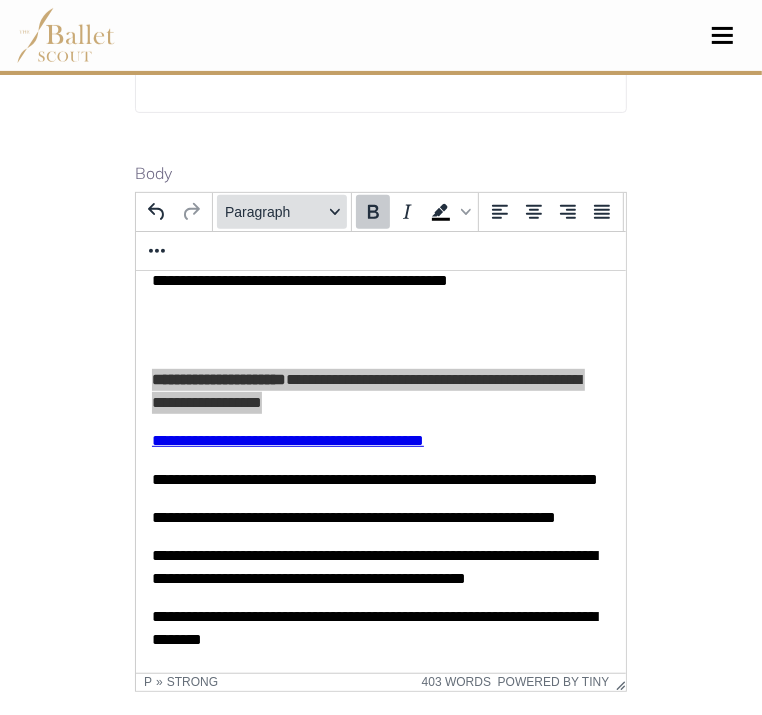 click on "Paragraph" at bounding box center [274, 212] 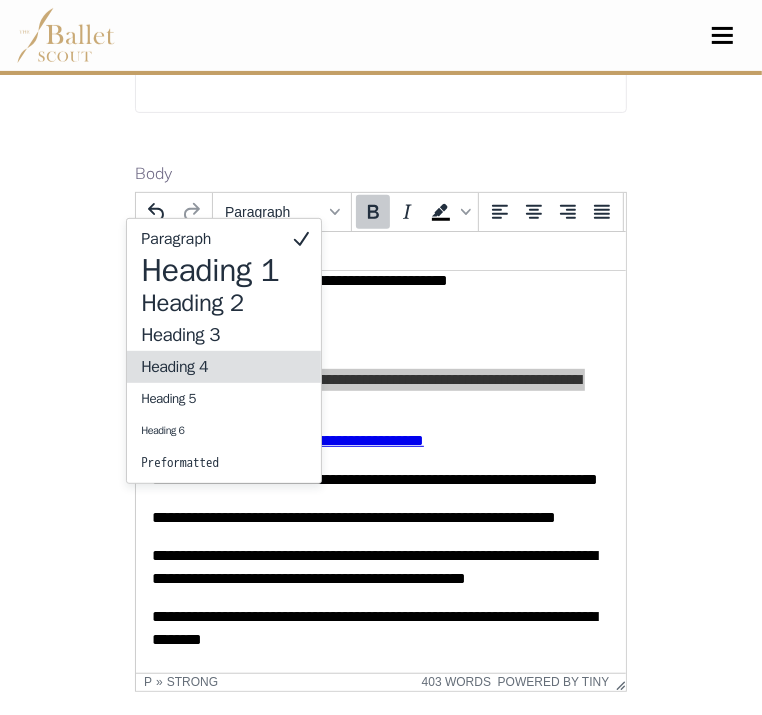 click on "Heading 4" at bounding box center [210, 367] 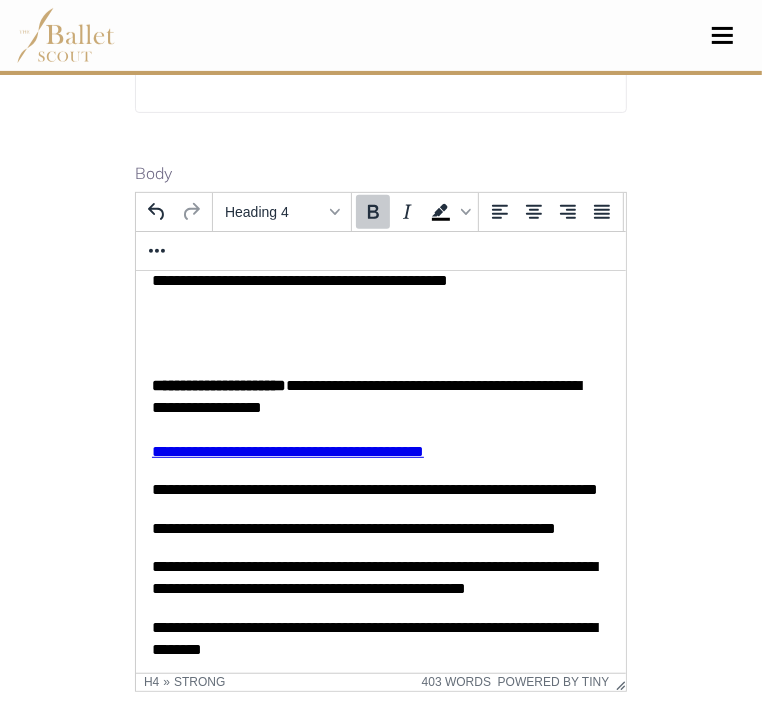 click 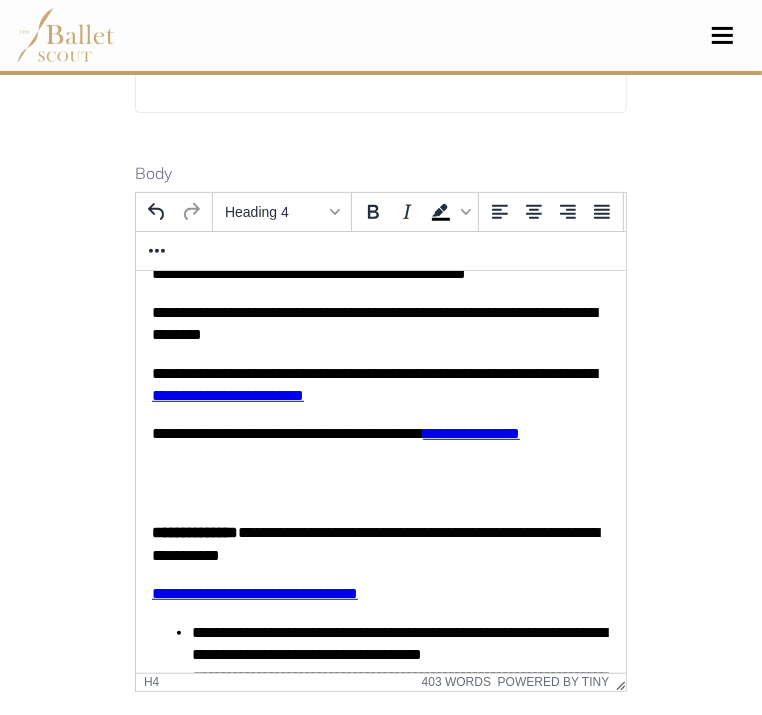 scroll, scrollTop: 1132, scrollLeft: 0, axis: vertical 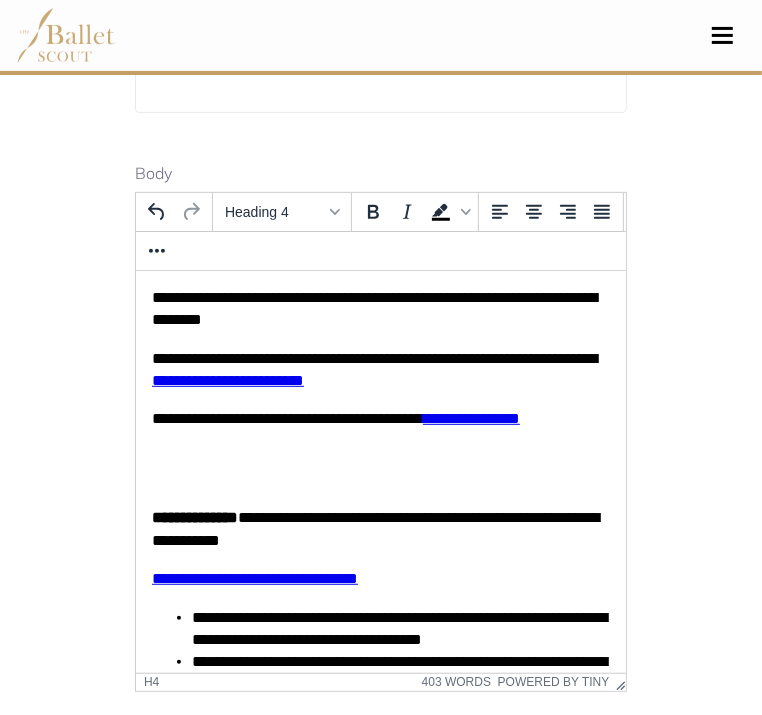 click at bounding box center (380, 468) 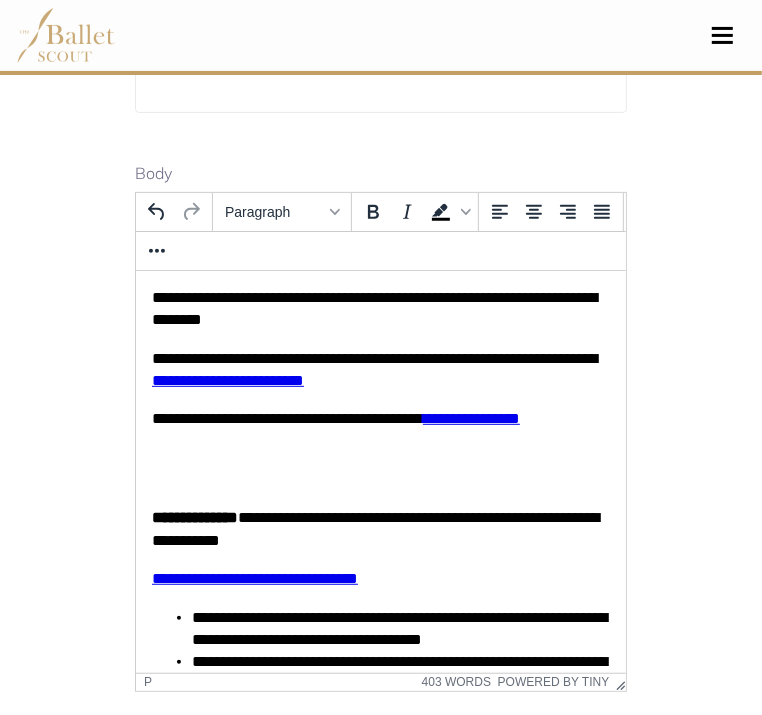 click at bounding box center [380, 468] 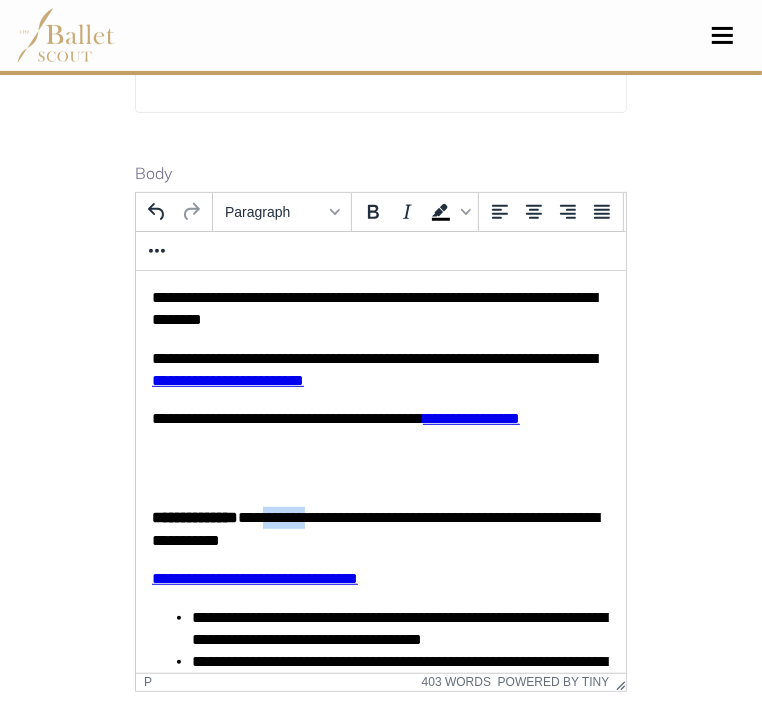 click on "**********" at bounding box center (374, 527) 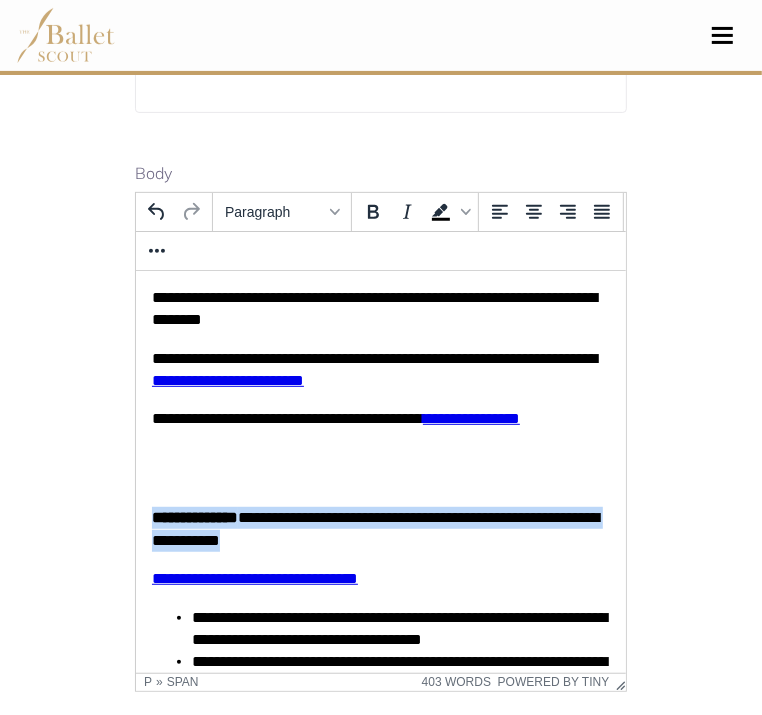 click on "**********" at bounding box center [374, 527] 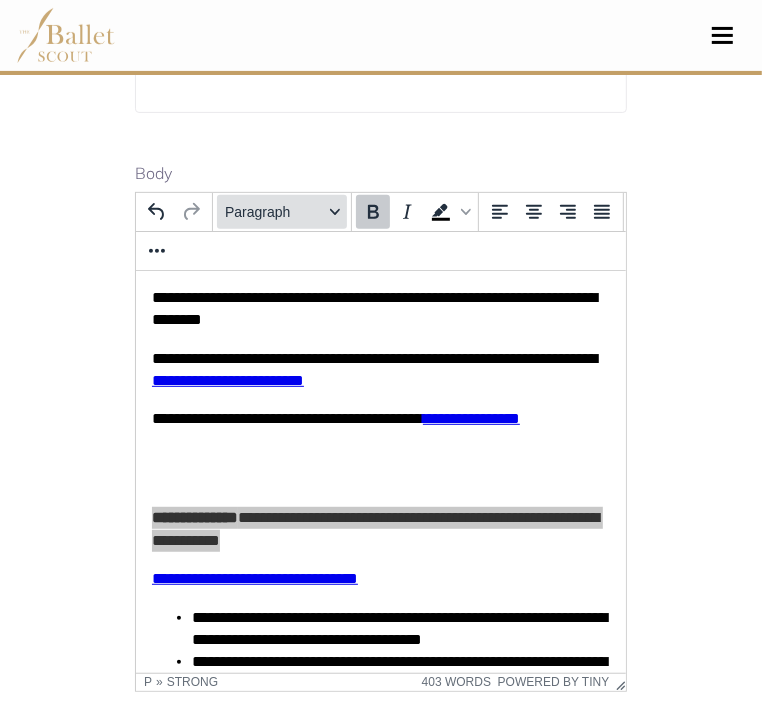 click on "Paragraph" at bounding box center (282, 212) 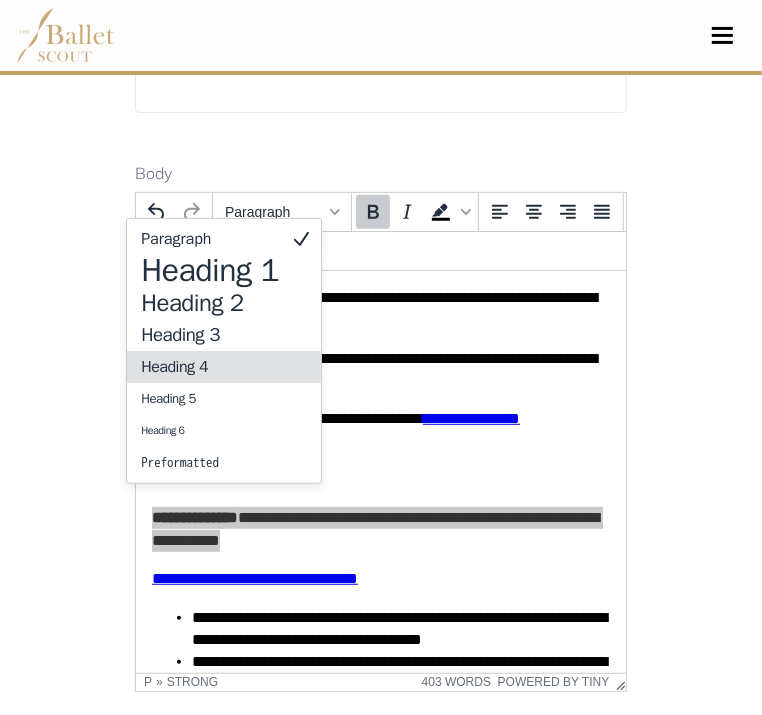 click on "Heading 4" at bounding box center (210, 367) 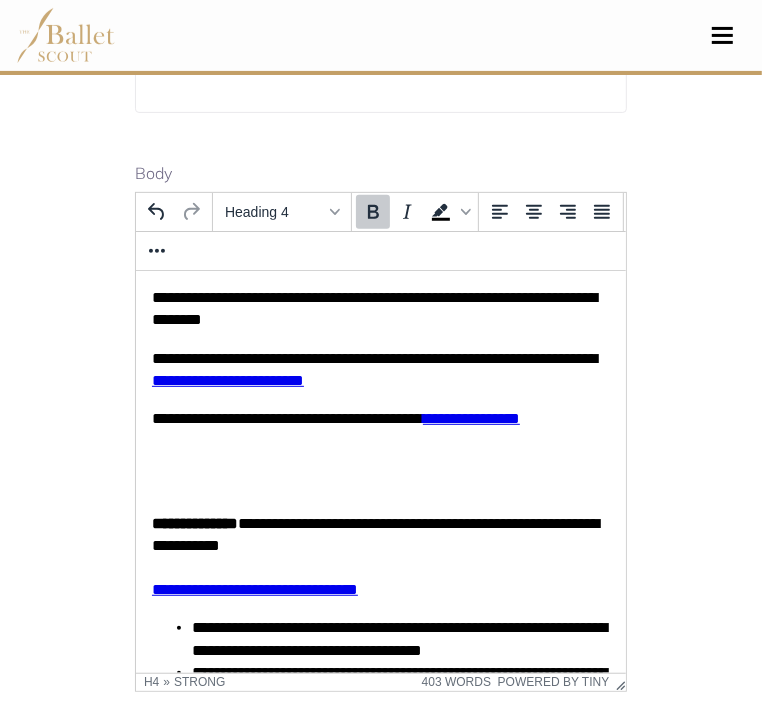 click 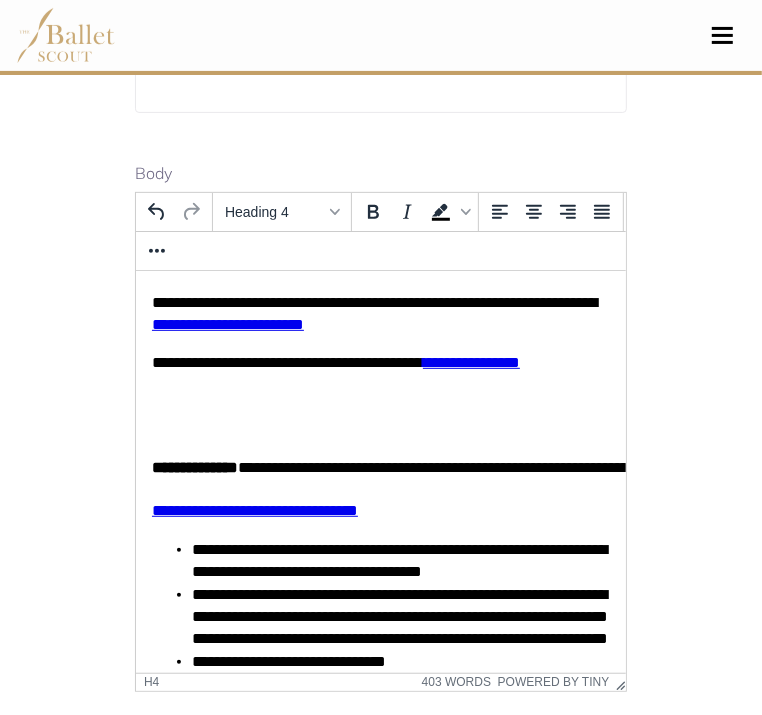 scroll, scrollTop: 1208, scrollLeft: 0, axis: vertical 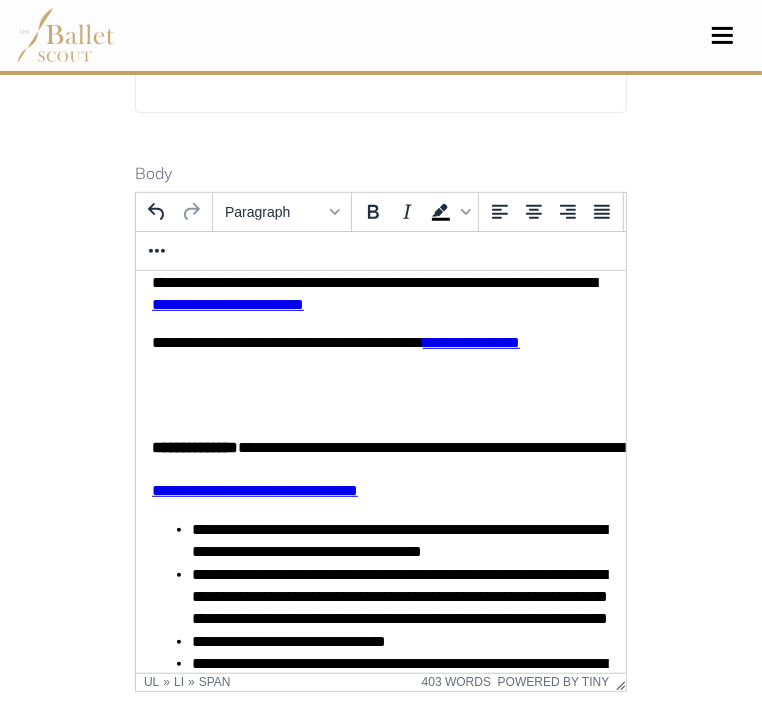 click on "**********" at bounding box center (398, 539) 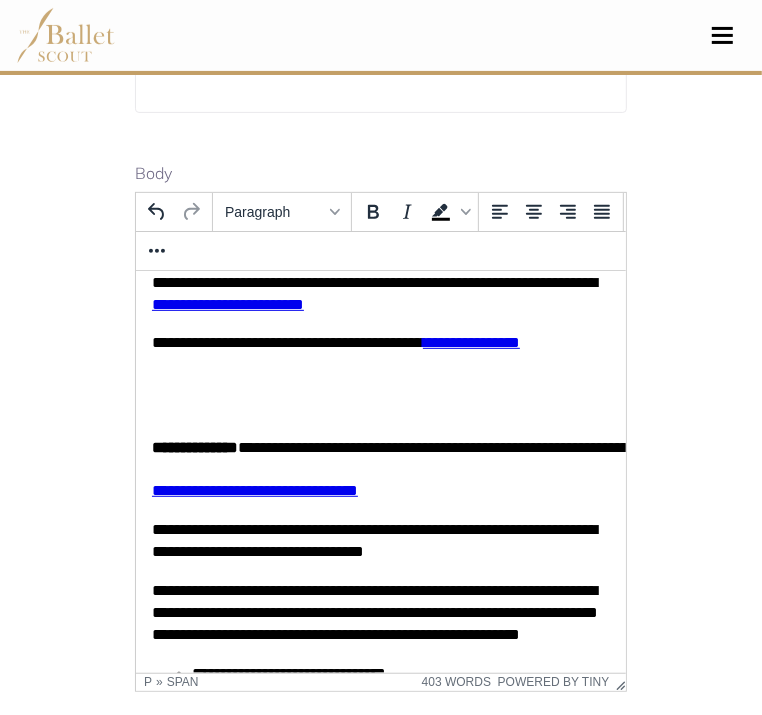 click on "**********" at bounding box center (288, 672) 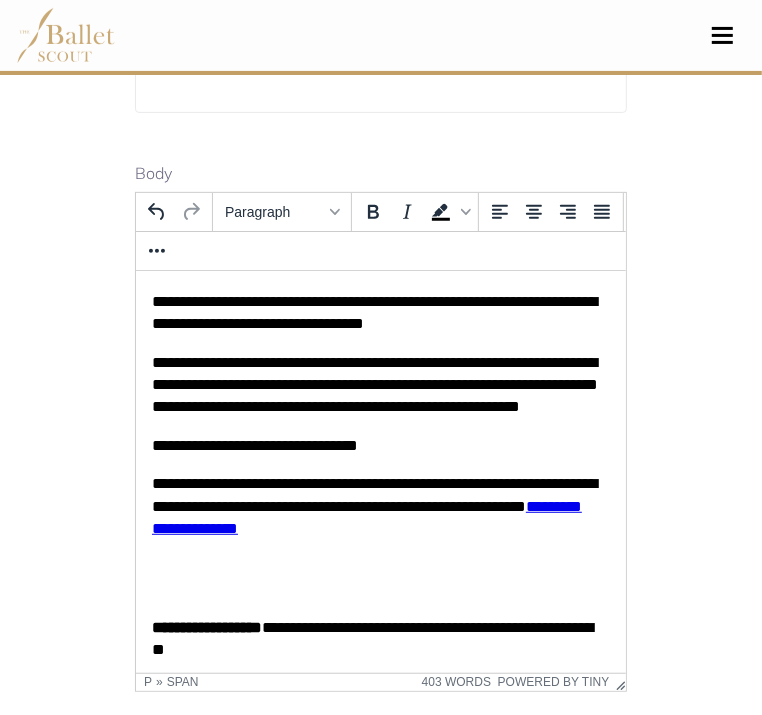 scroll, scrollTop: 1515, scrollLeft: 0, axis: vertical 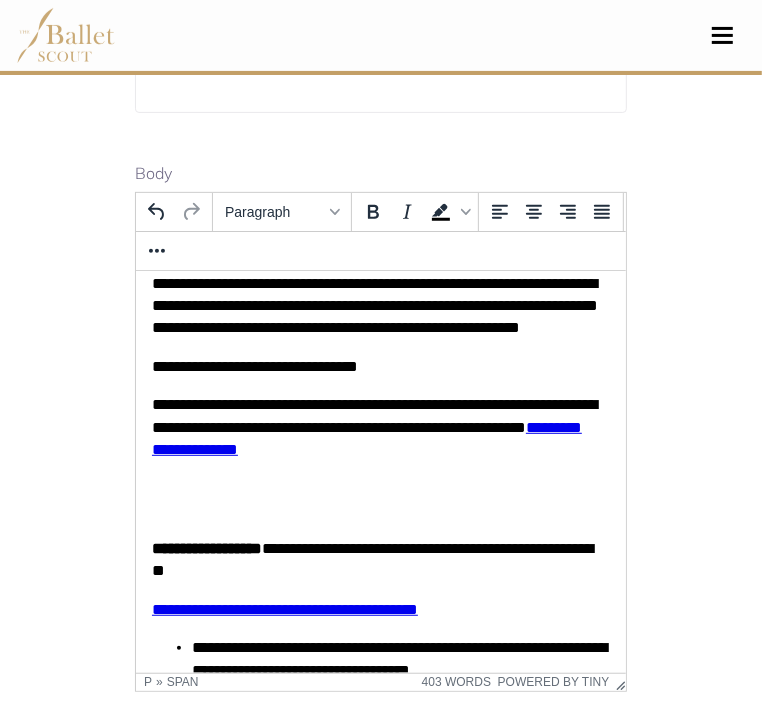 click on "**********" at bounding box center (371, 558) 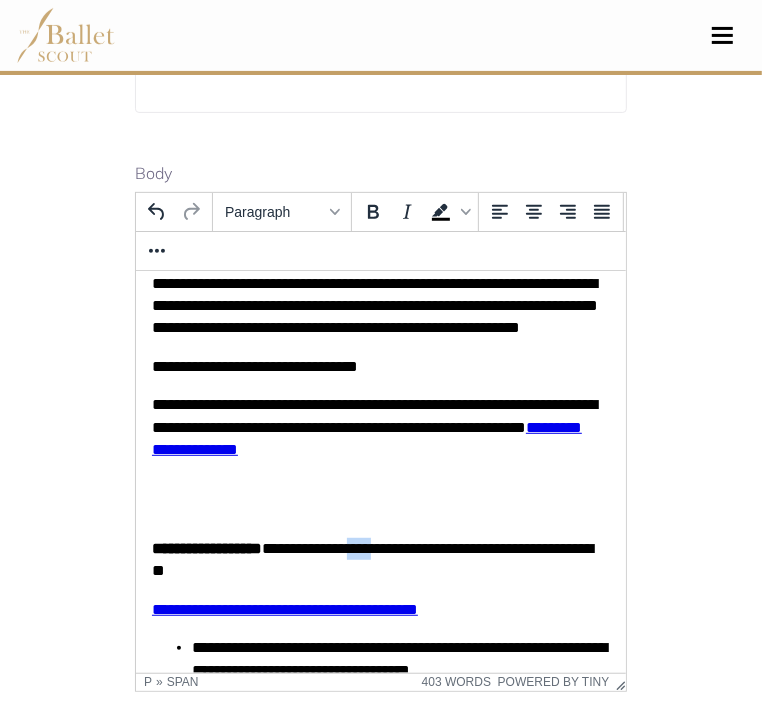 click on "**********" at bounding box center (371, 558) 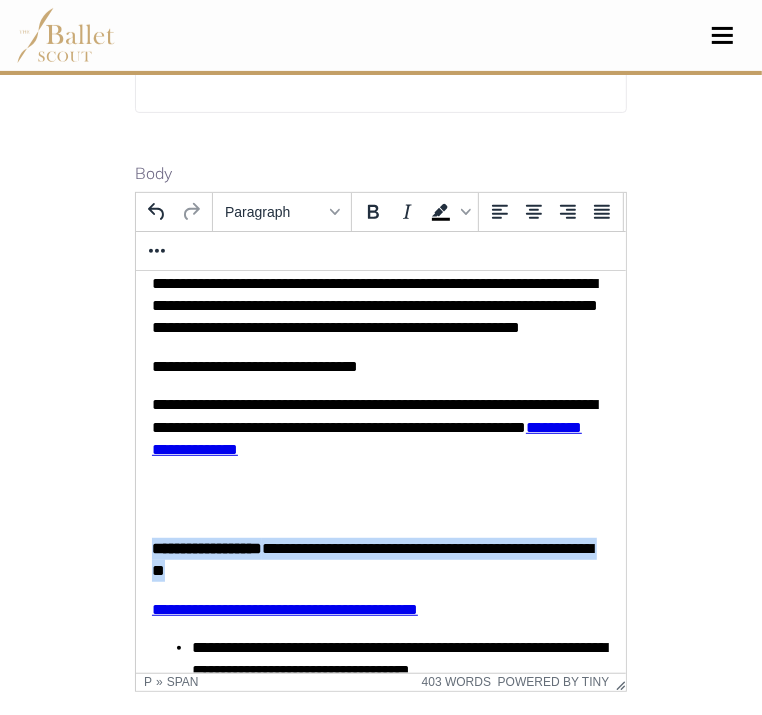 click on "**********" at bounding box center (371, 558) 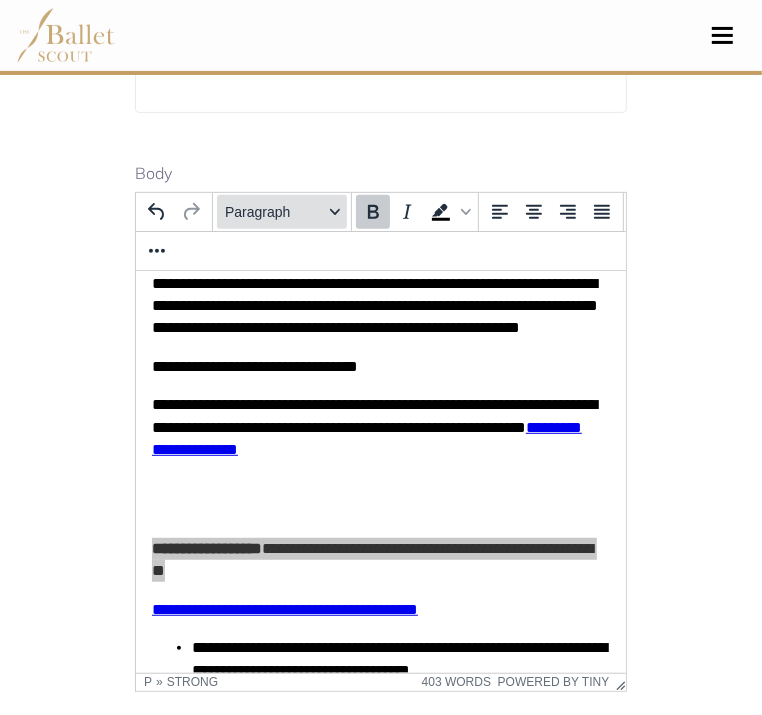 click on "Paragraph" at bounding box center (282, 212) 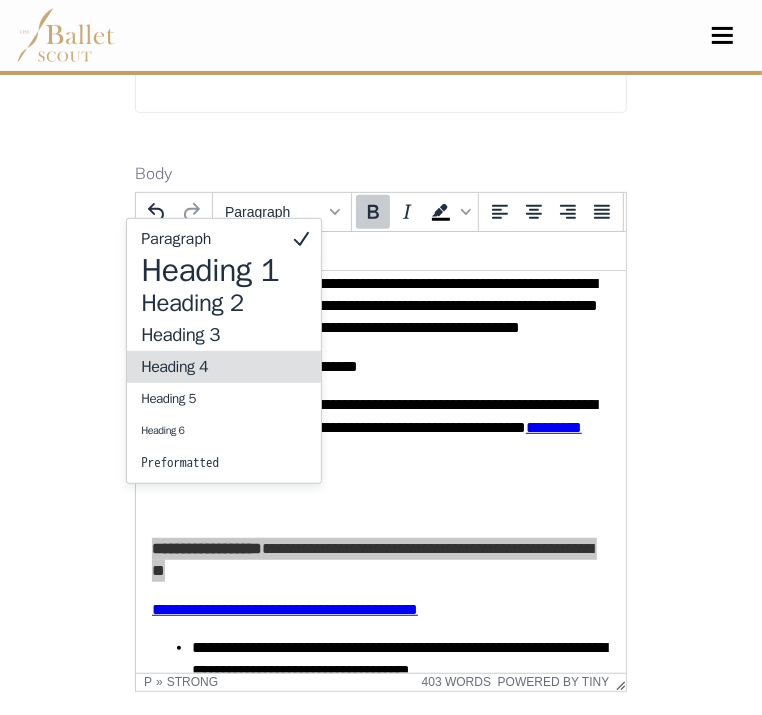 click on "Heading 4" at bounding box center [210, 367] 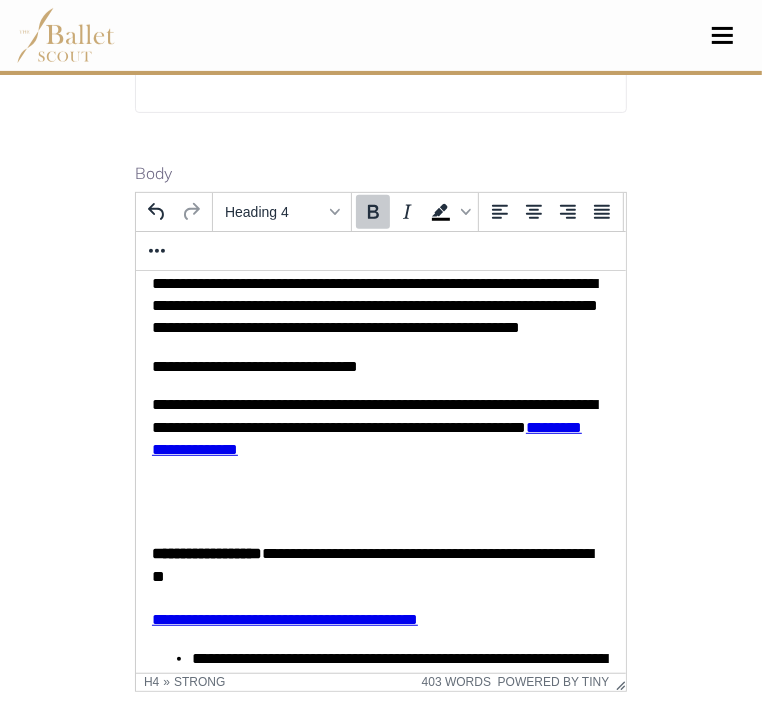 click 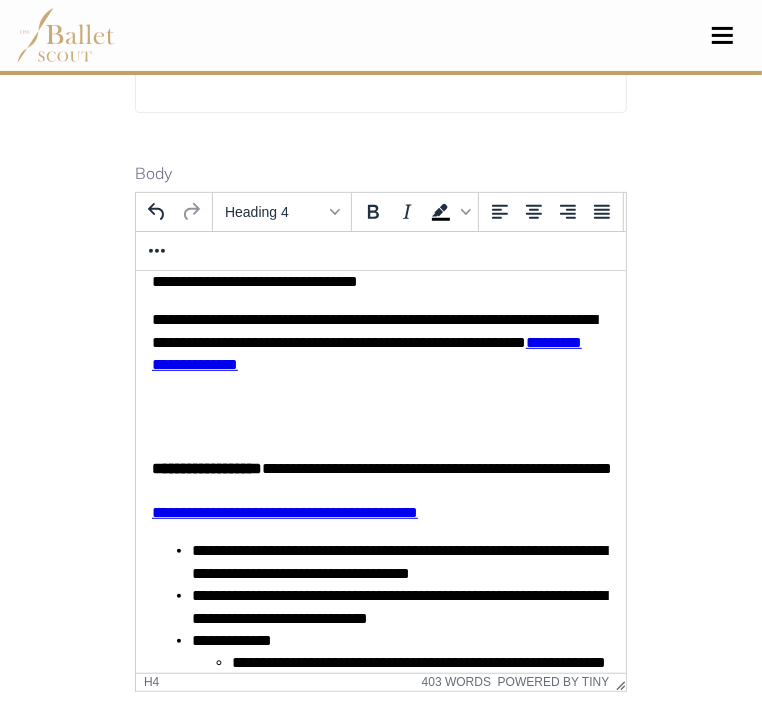 scroll, scrollTop: 1618, scrollLeft: 0, axis: vertical 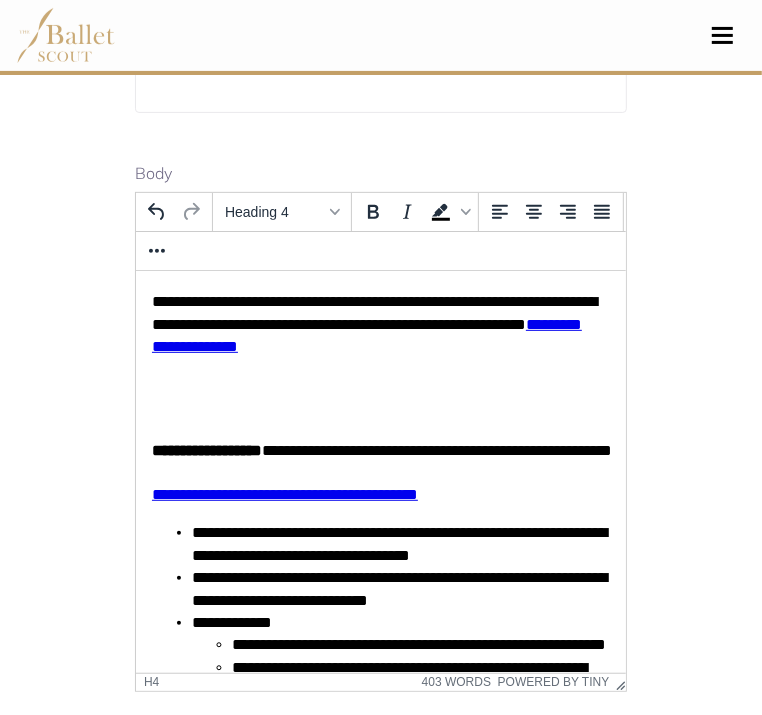 click on "**********" at bounding box center [398, 542] 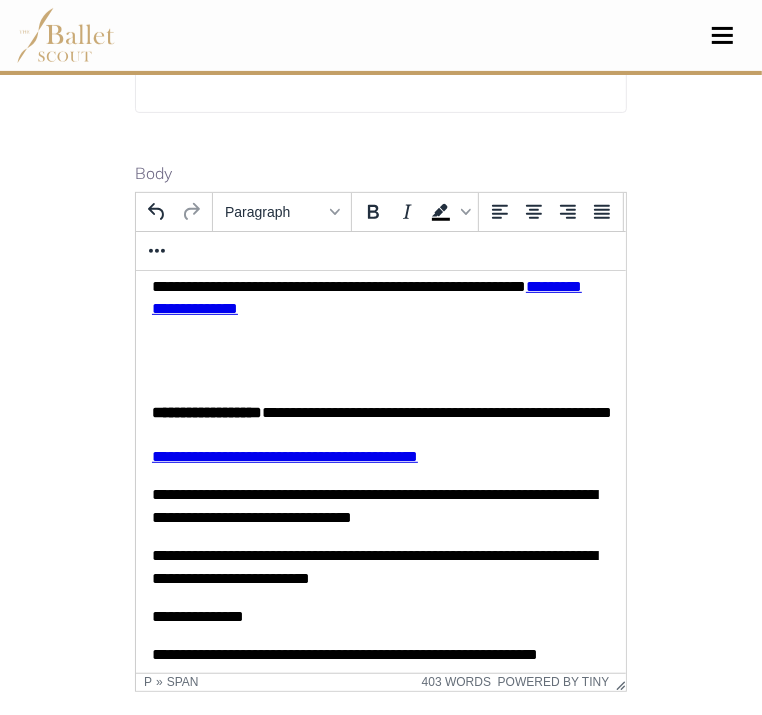 scroll, scrollTop: 1658, scrollLeft: 0, axis: vertical 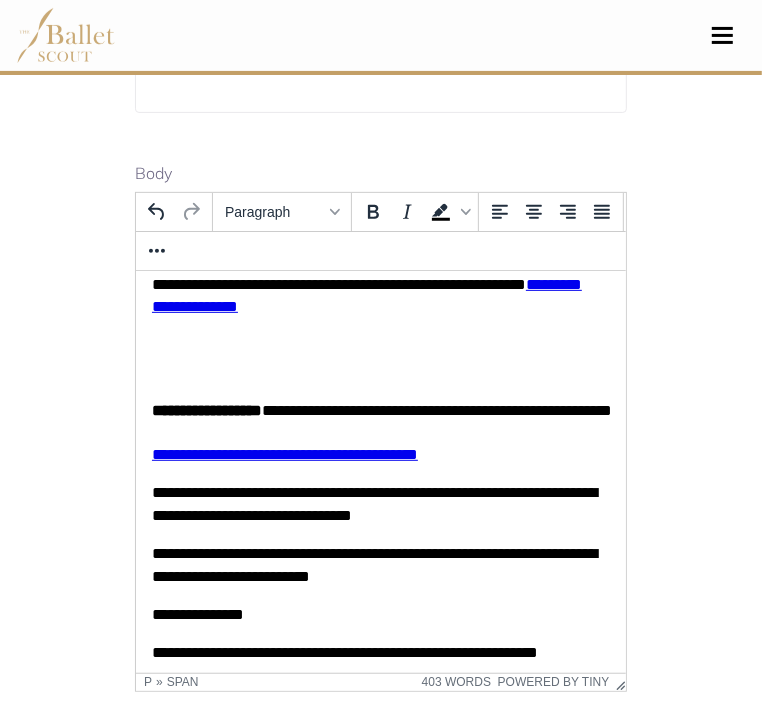 click on "**********" at bounding box center [380, 564] 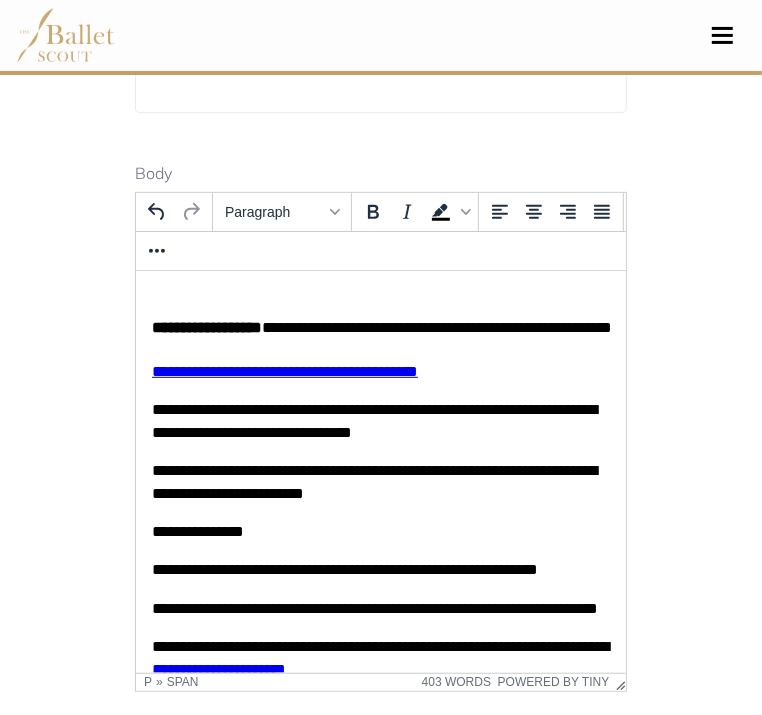 scroll, scrollTop: 1739, scrollLeft: 0, axis: vertical 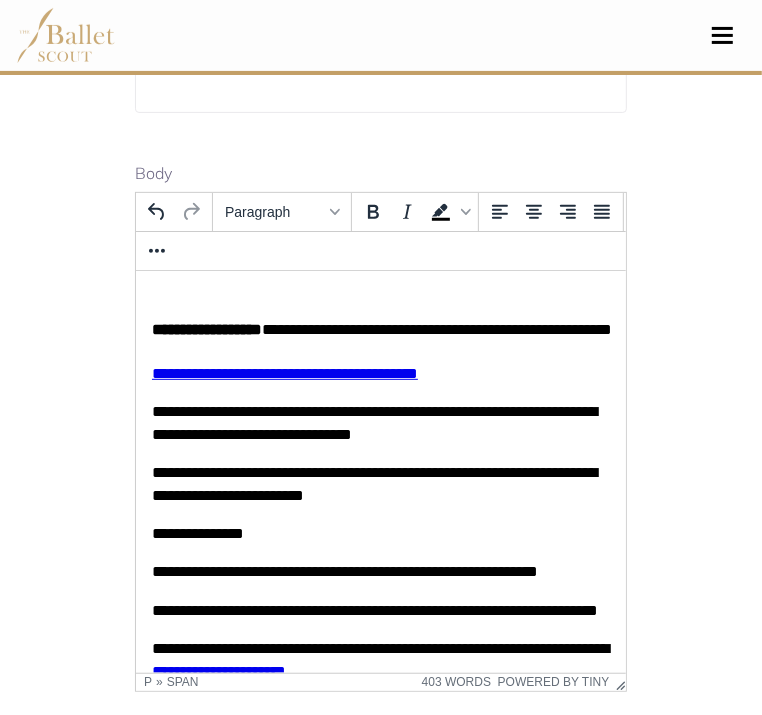 click on "**********" at bounding box center [380, -344] 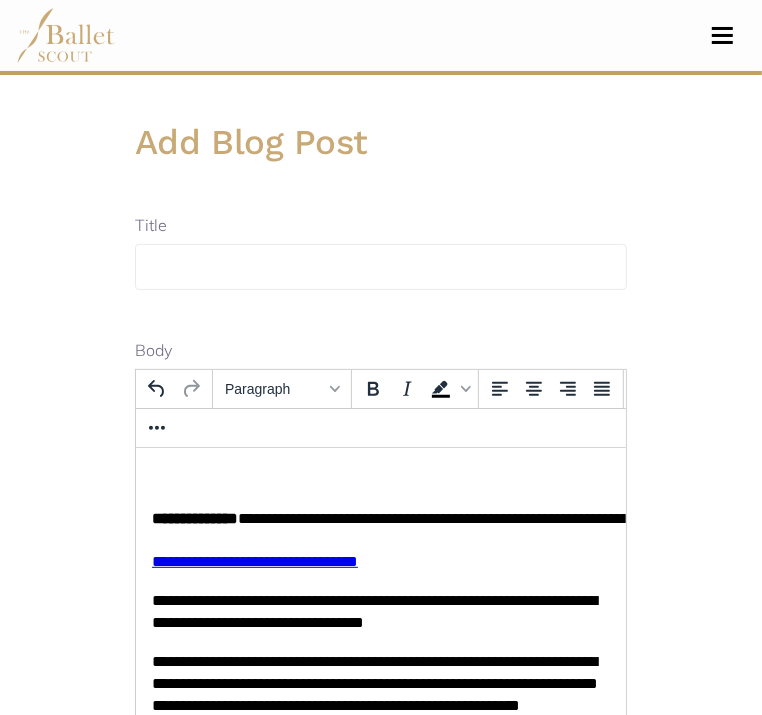scroll, scrollTop: 76, scrollLeft: 0, axis: vertical 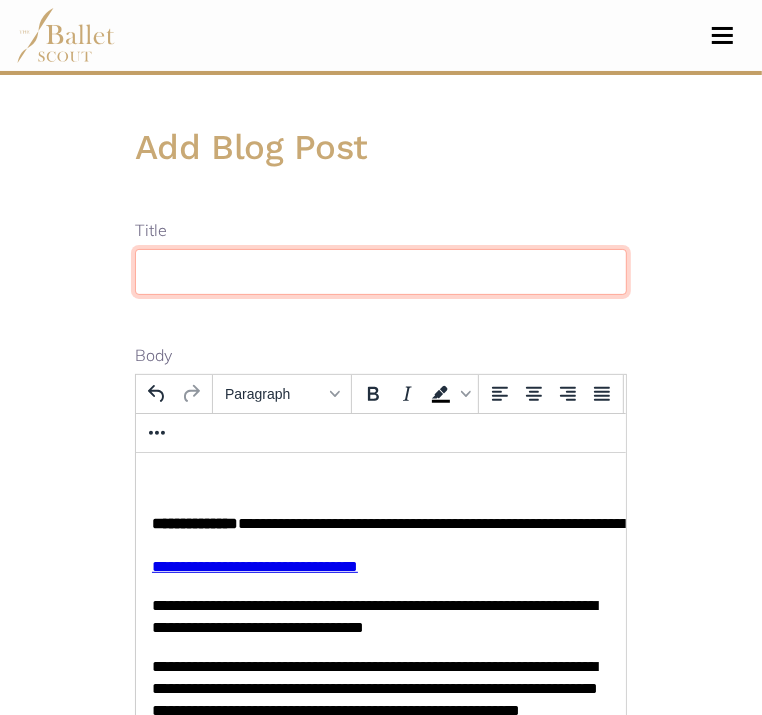 click at bounding box center [381, 272] 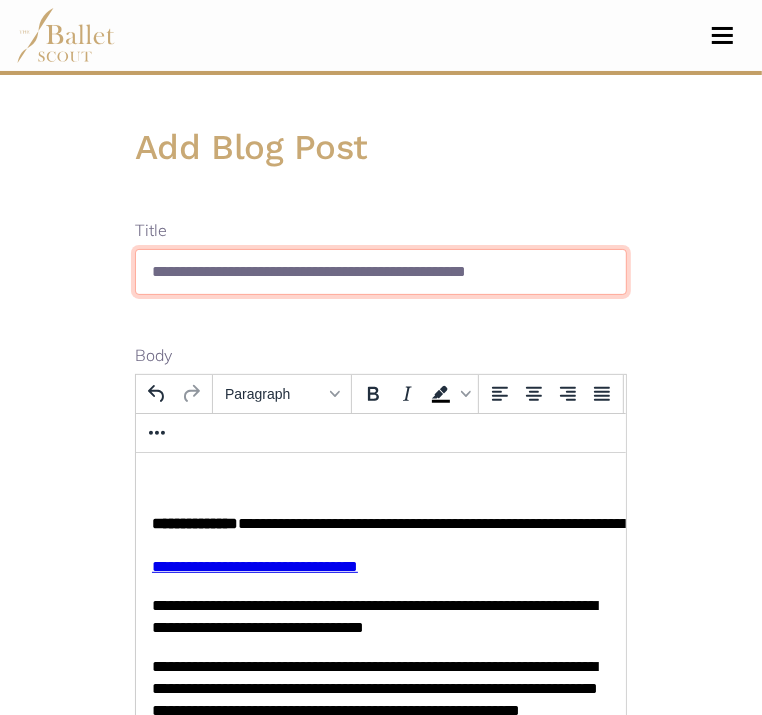 type on "**********" 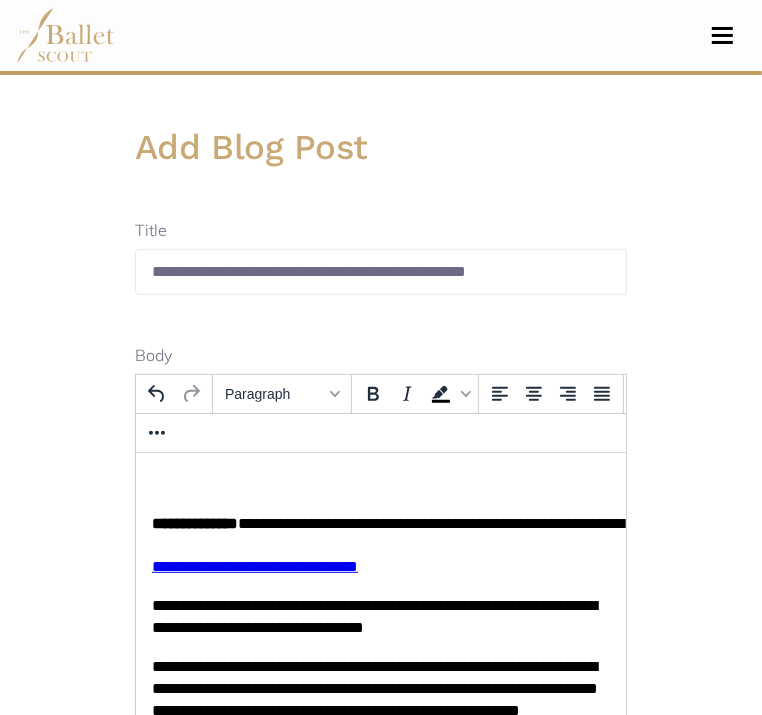 click on "**********" at bounding box center (381, 619) 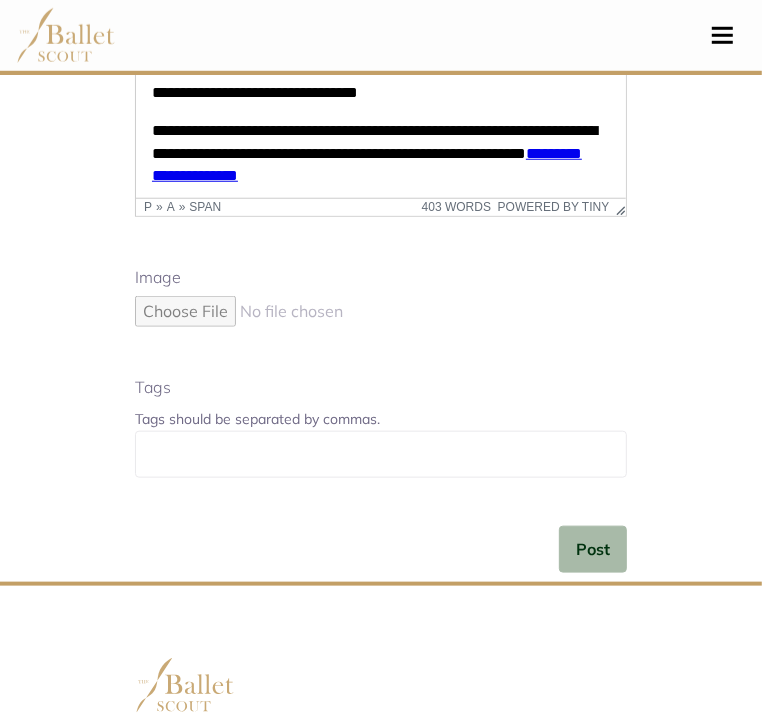 scroll, scrollTop: 767, scrollLeft: 0, axis: vertical 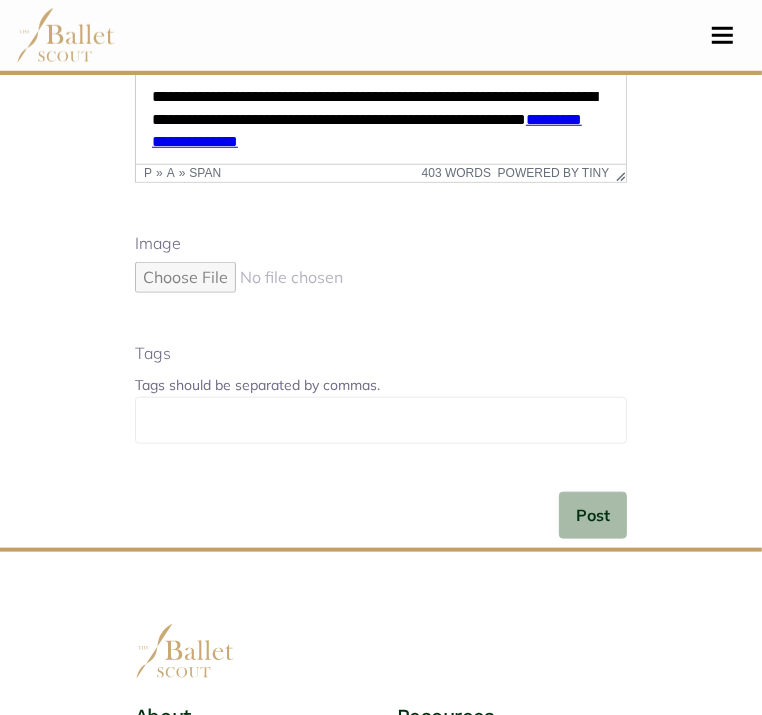 click at bounding box center [305, 278] 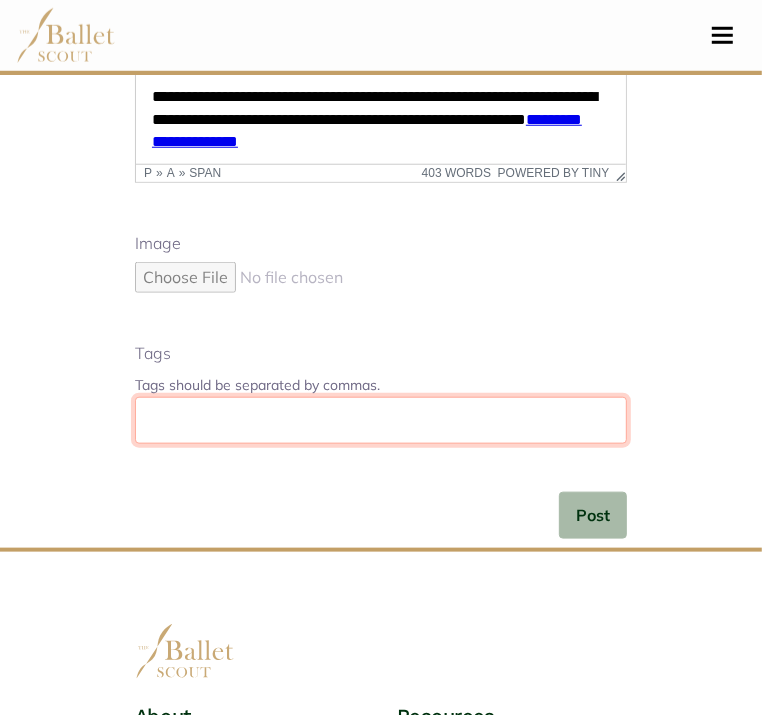 click at bounding box center [381, 420] 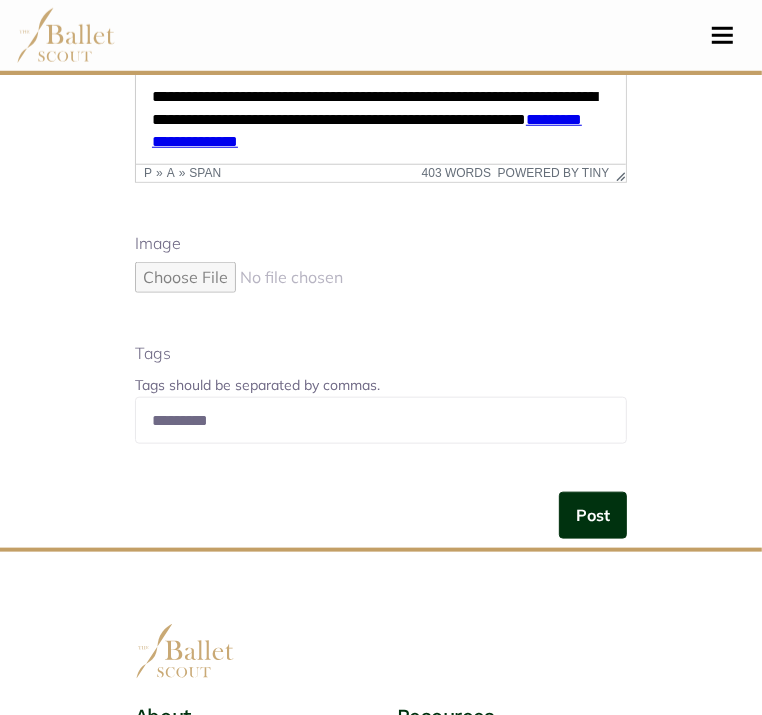 click on "Post" at bounding box center [593, 515] 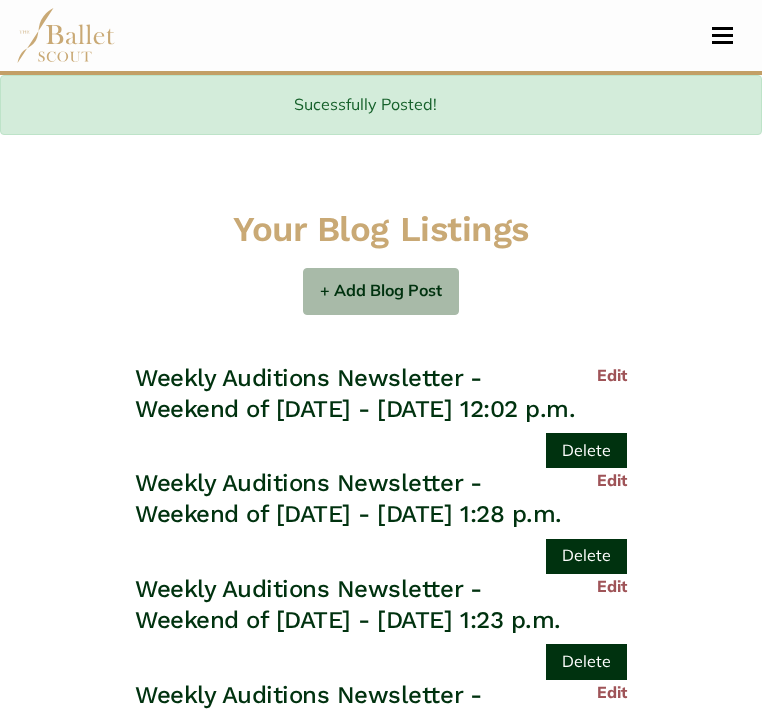 scroll, scrollTop: 0, scrollLeft: 0, axis: both 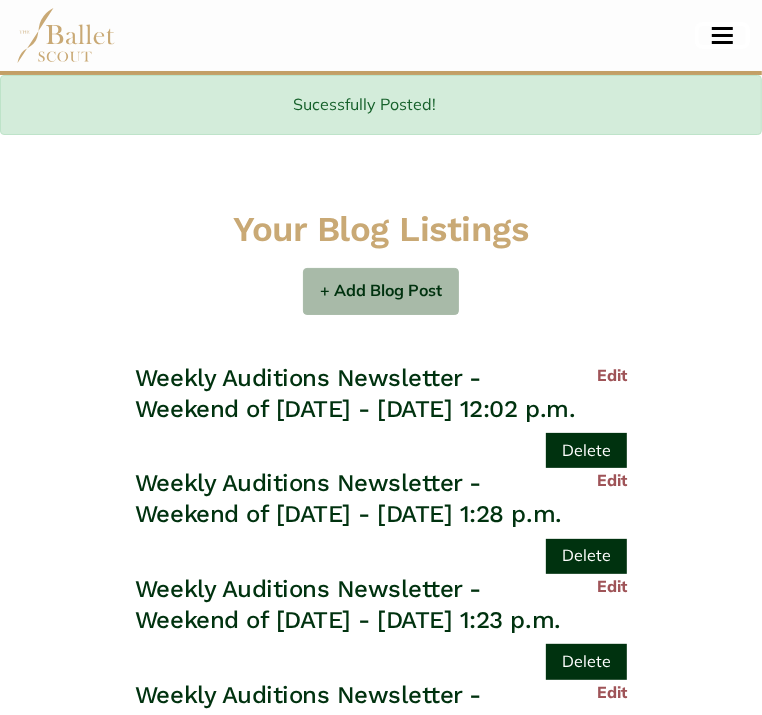 click at bounding box center [722, 42] 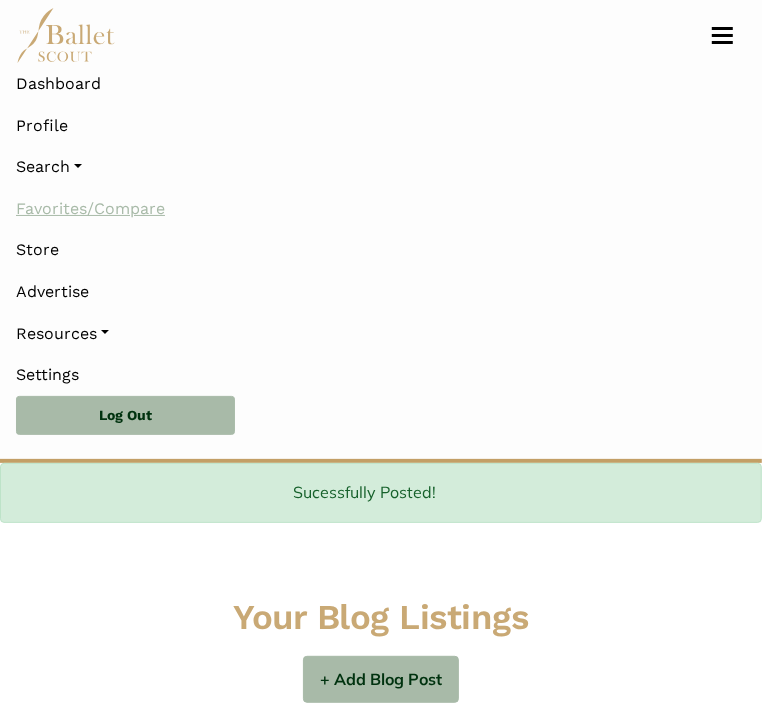 click on "Favorites/Compare" at bounding box center [381, 209] 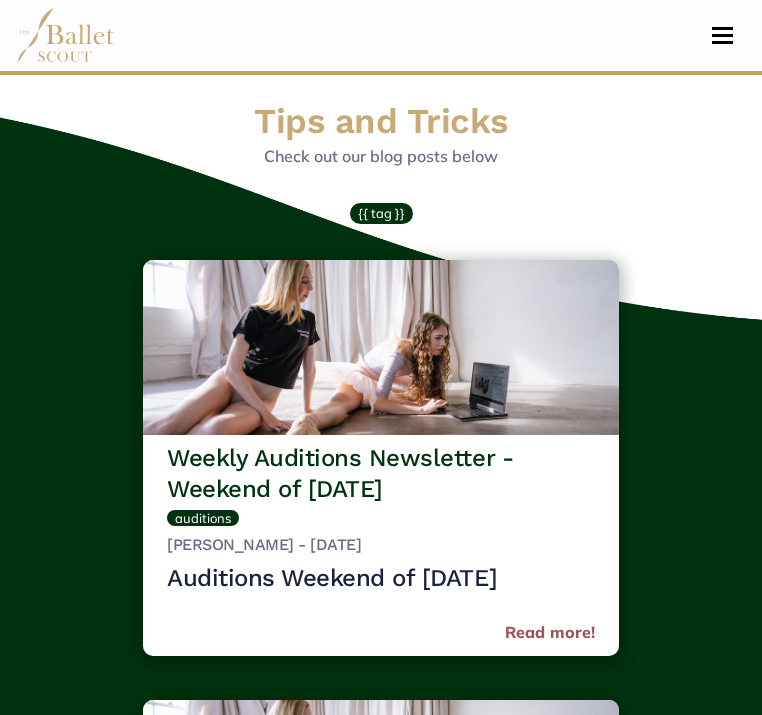 scroll, scrollTop: 0, scrollLeft: 0, axis: both 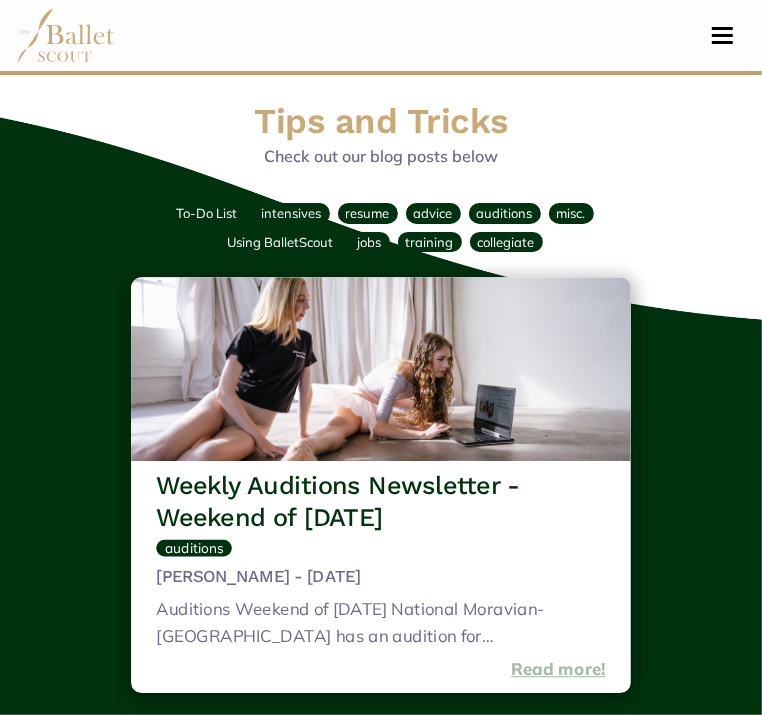 click on "Read more!" at bounding box center [558, 670] 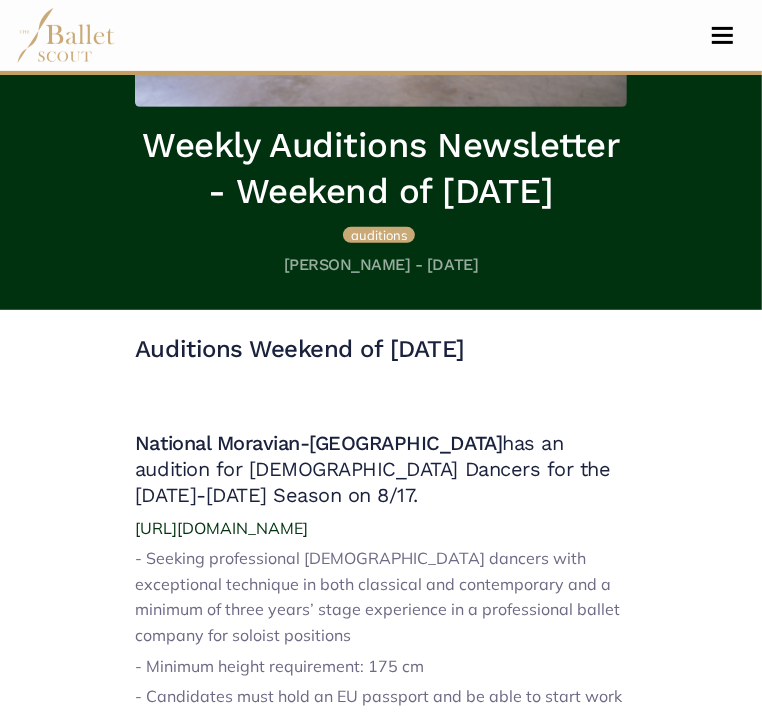 scroll, scrollTop: 0, scrollLeft: 0, axis: both 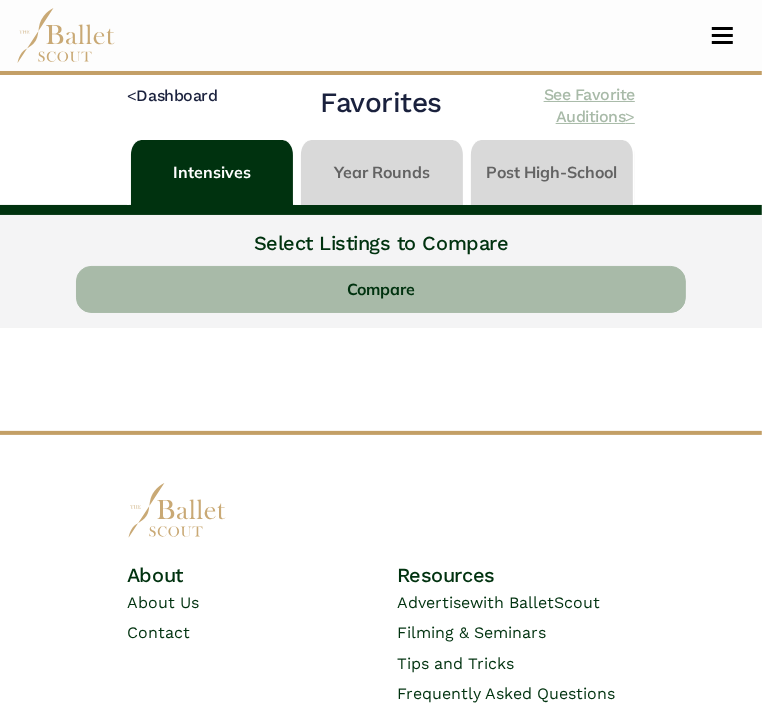 click on "See Favorite Auditions  >" at bounding box center [589, 105] 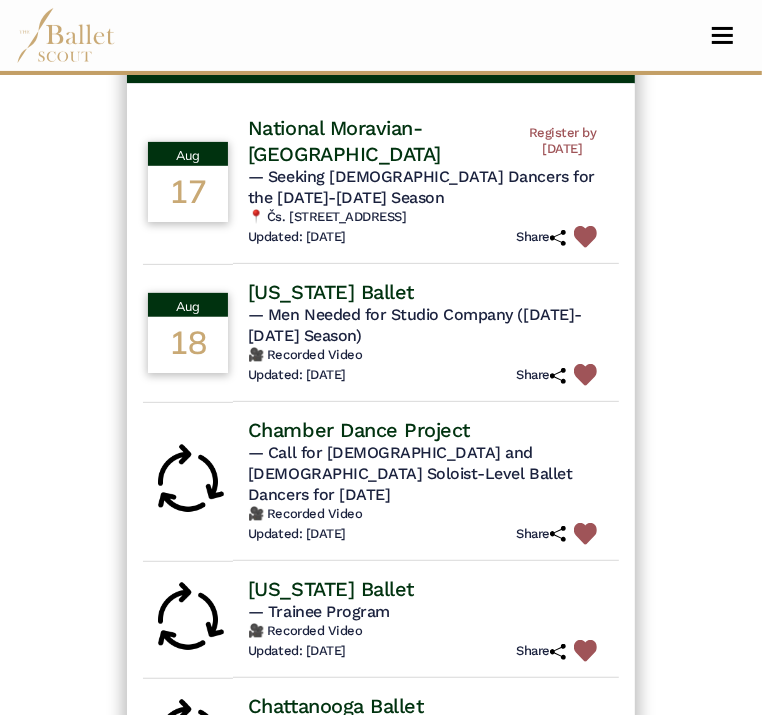 scroll, scrollTop: 186, scrollLeft: 0, axis: vertical 